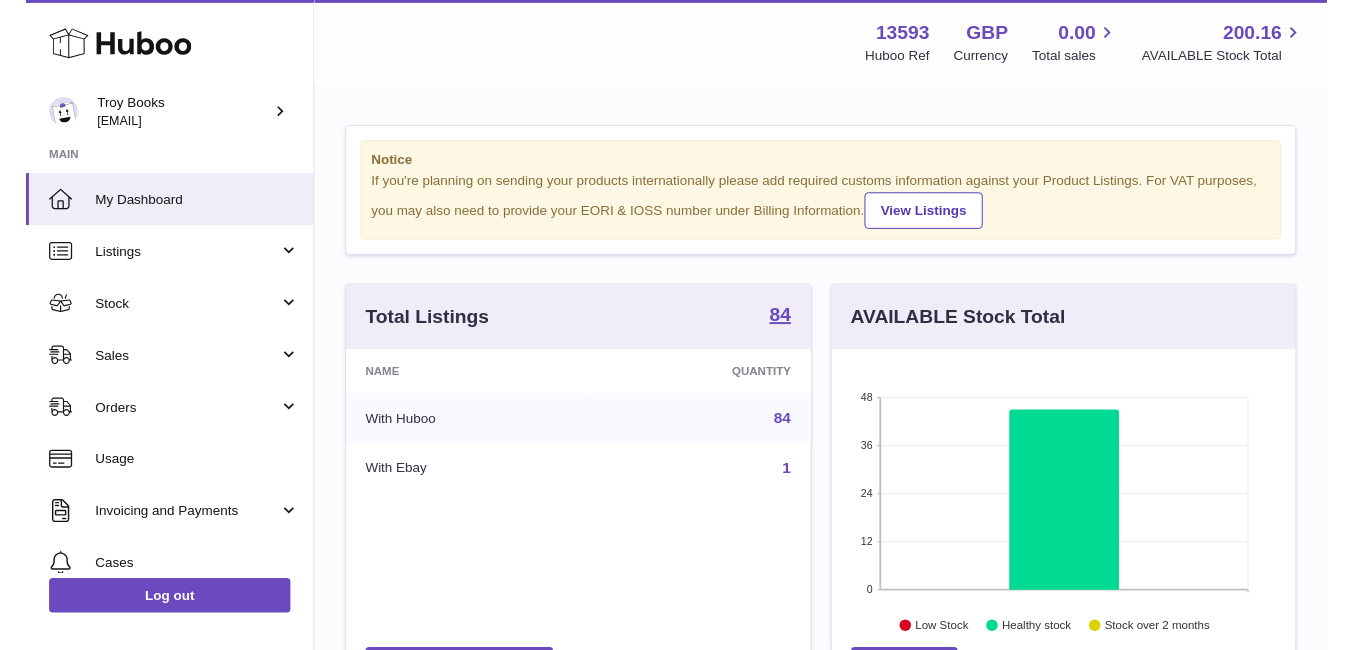 scroll, scrollTop: 0, scrollLeft: 0, axis: both 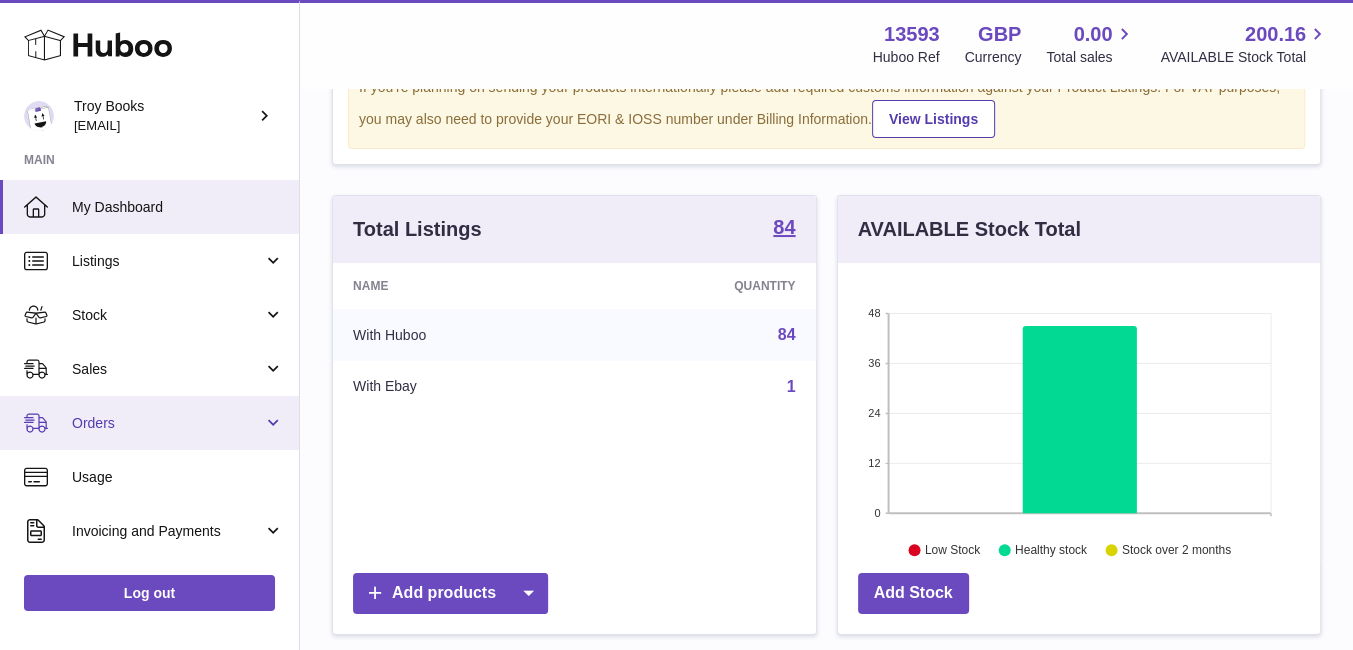 click on "Orders" at bounding box center (167, 423) 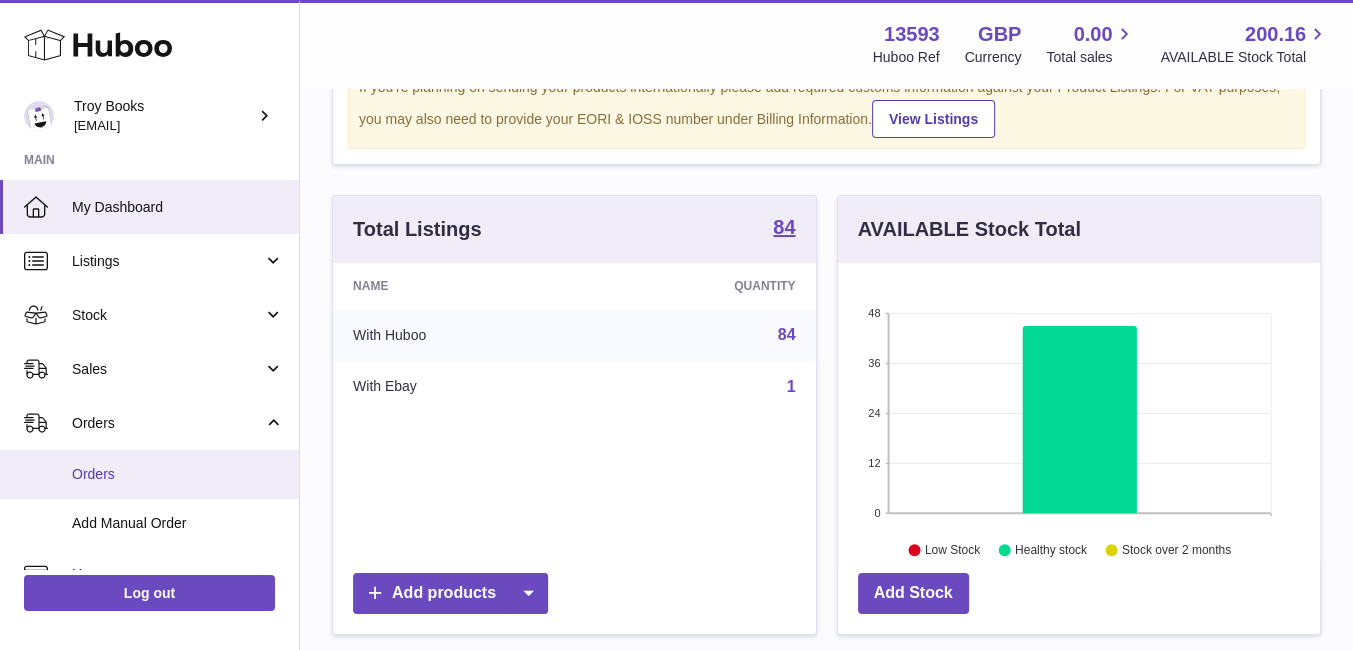 click on "Orders" at bounding box center (178, 474) 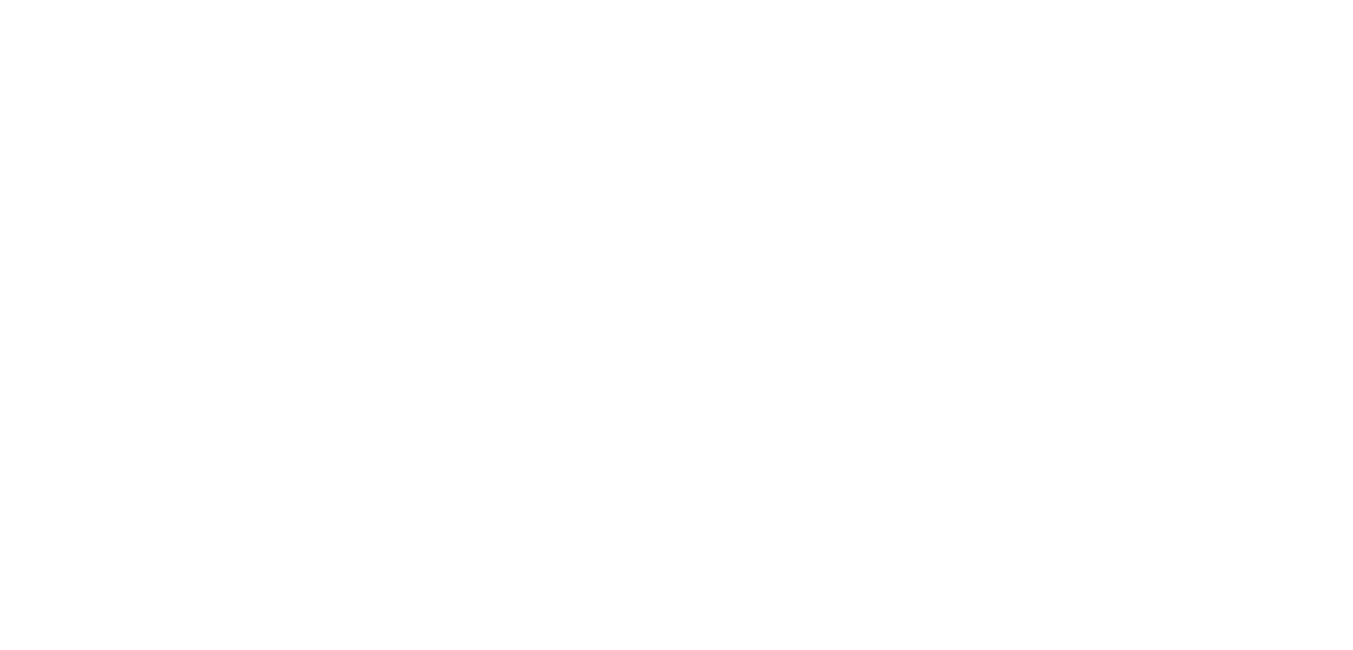 scroll, scrollTop: 0, scrollLeft: 0, axis: both 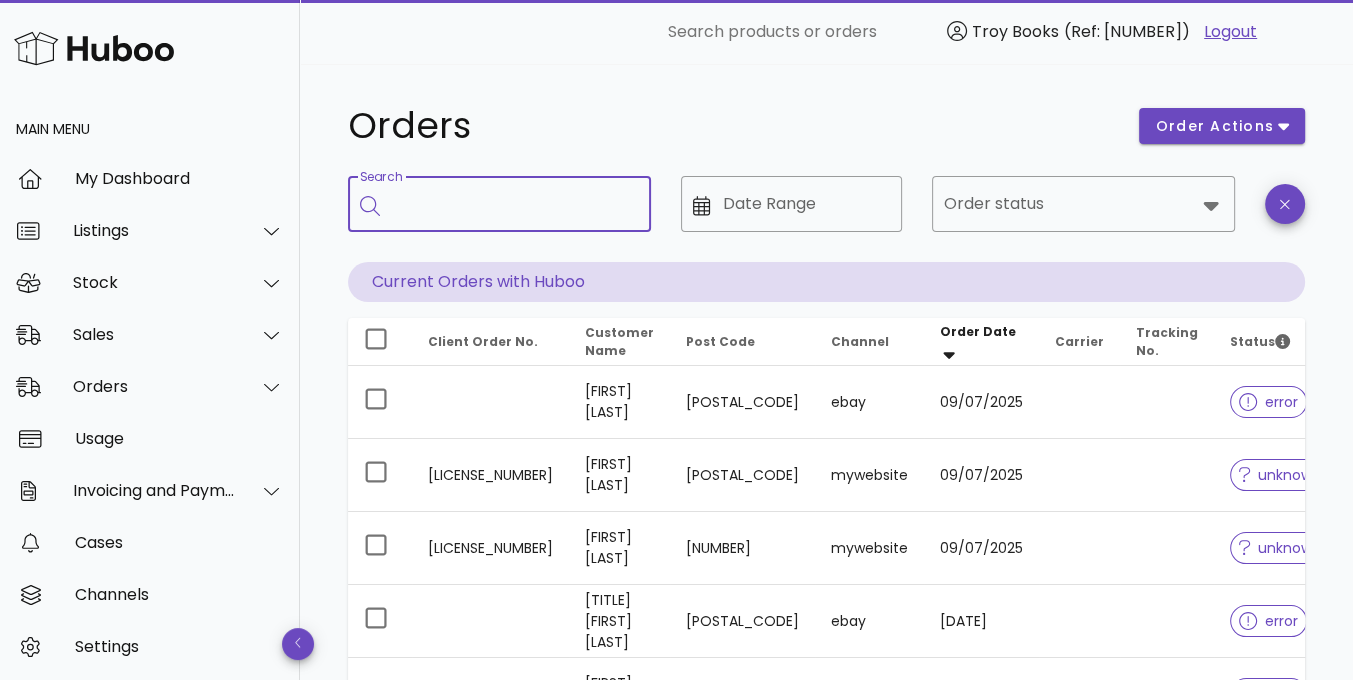 click on "Search" at bounding box center (513, 204) 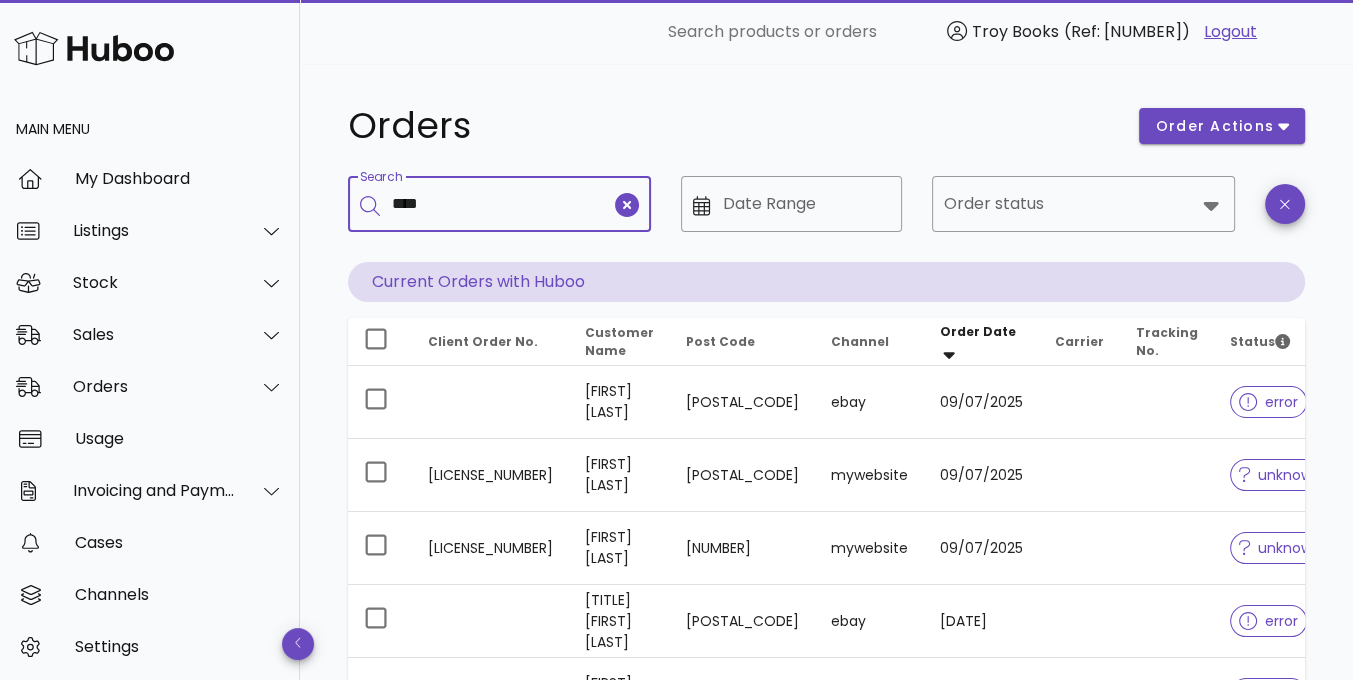 type on "****" 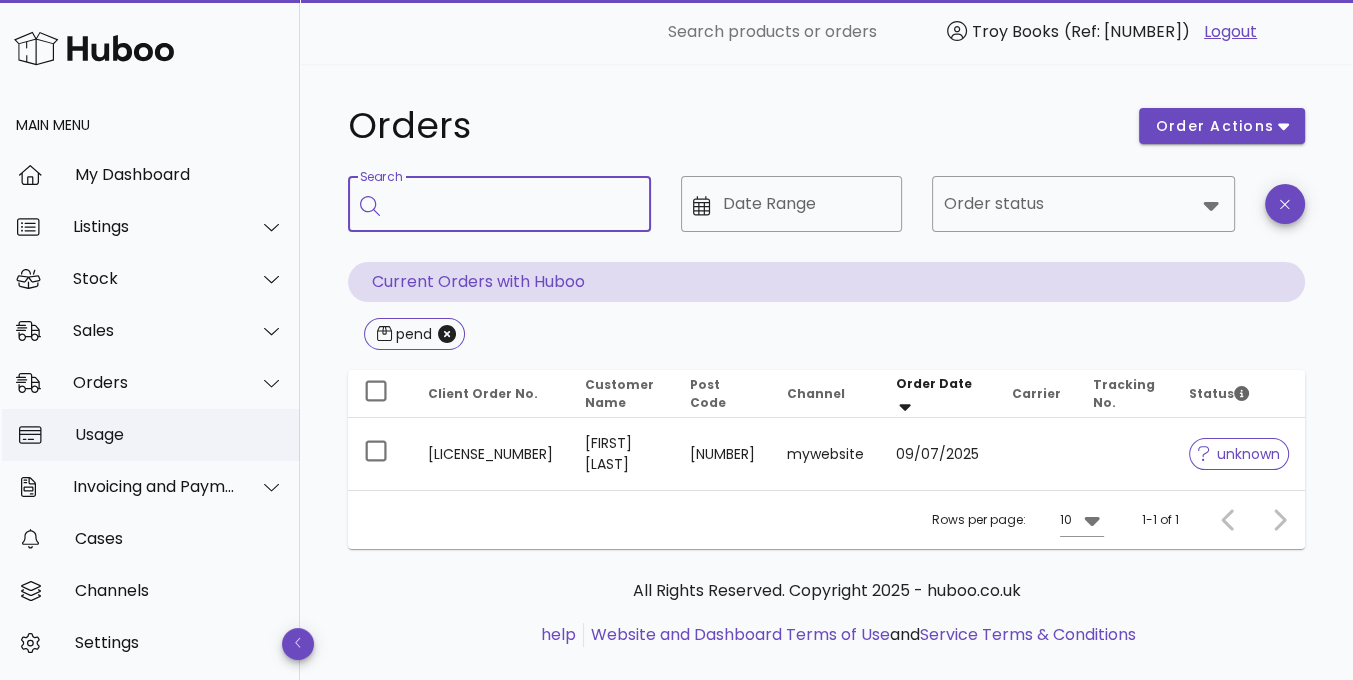 scroll, scrollTop: 0, scrollLeft: 0, axis: both 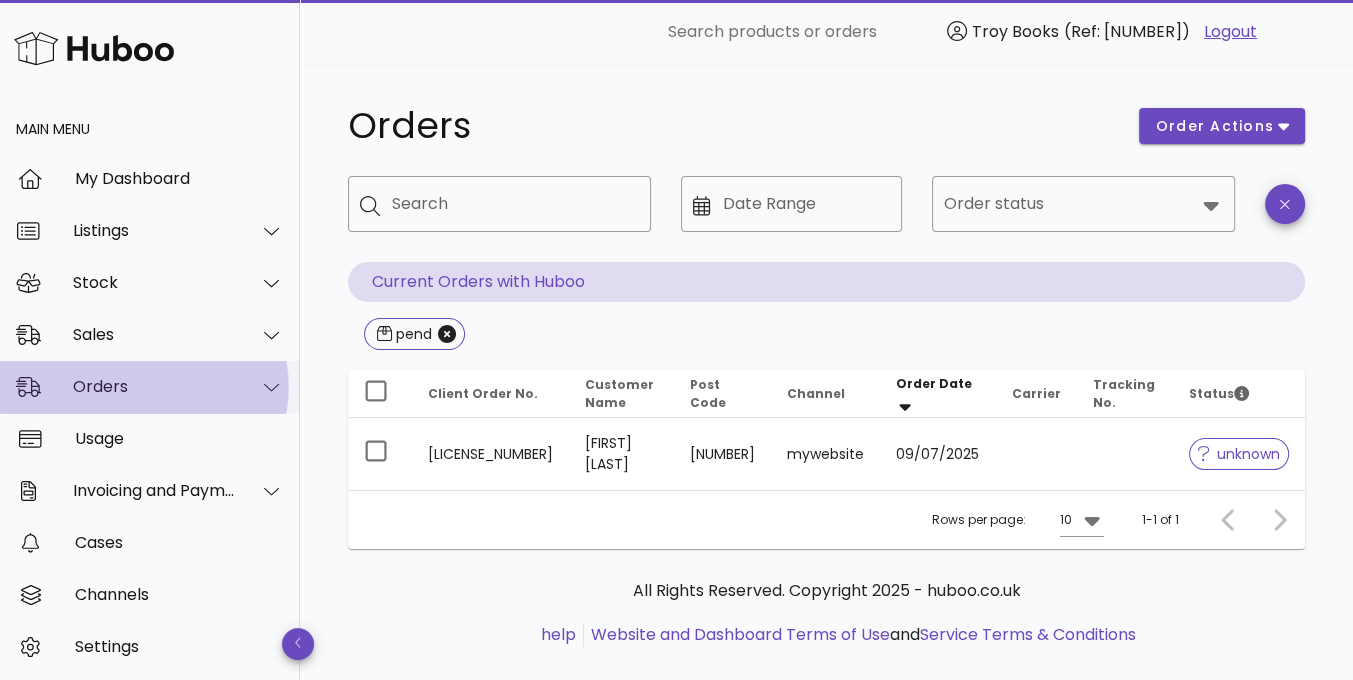 click on "Orders" at bounding box center (154, 386) 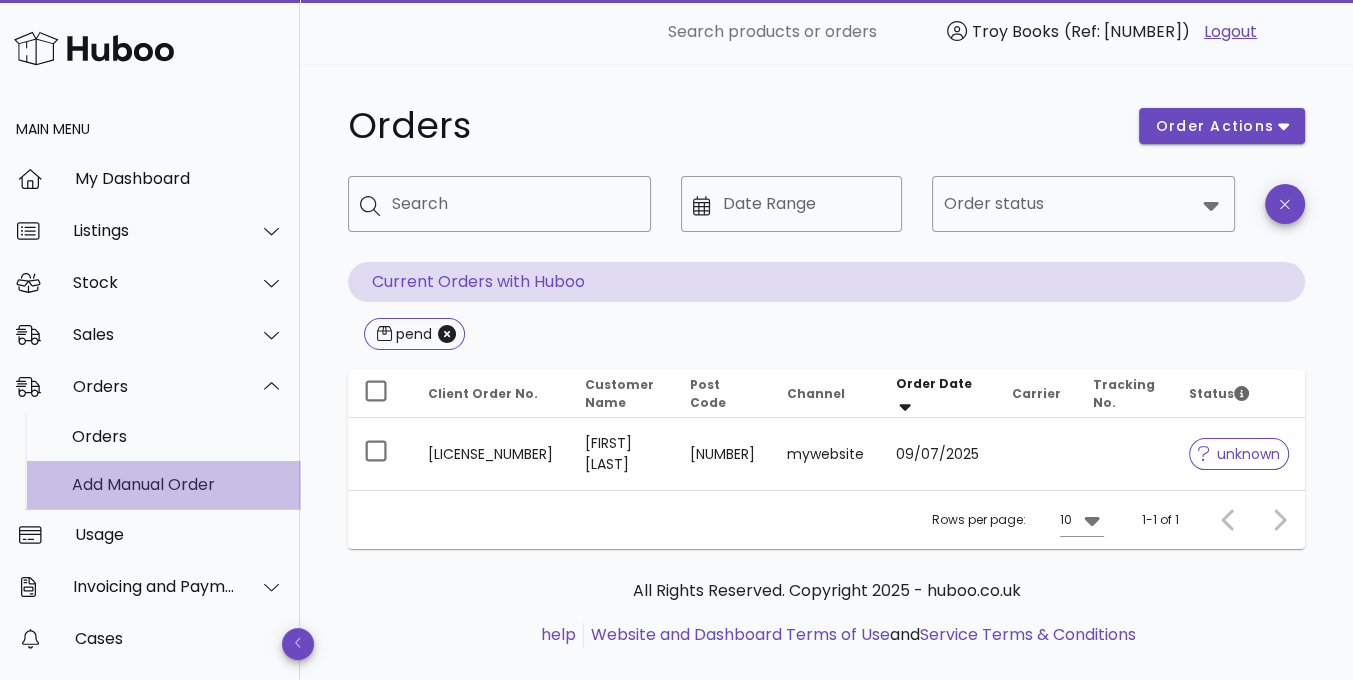 click on "Add Manual Order" at bounding box center (178, 484) 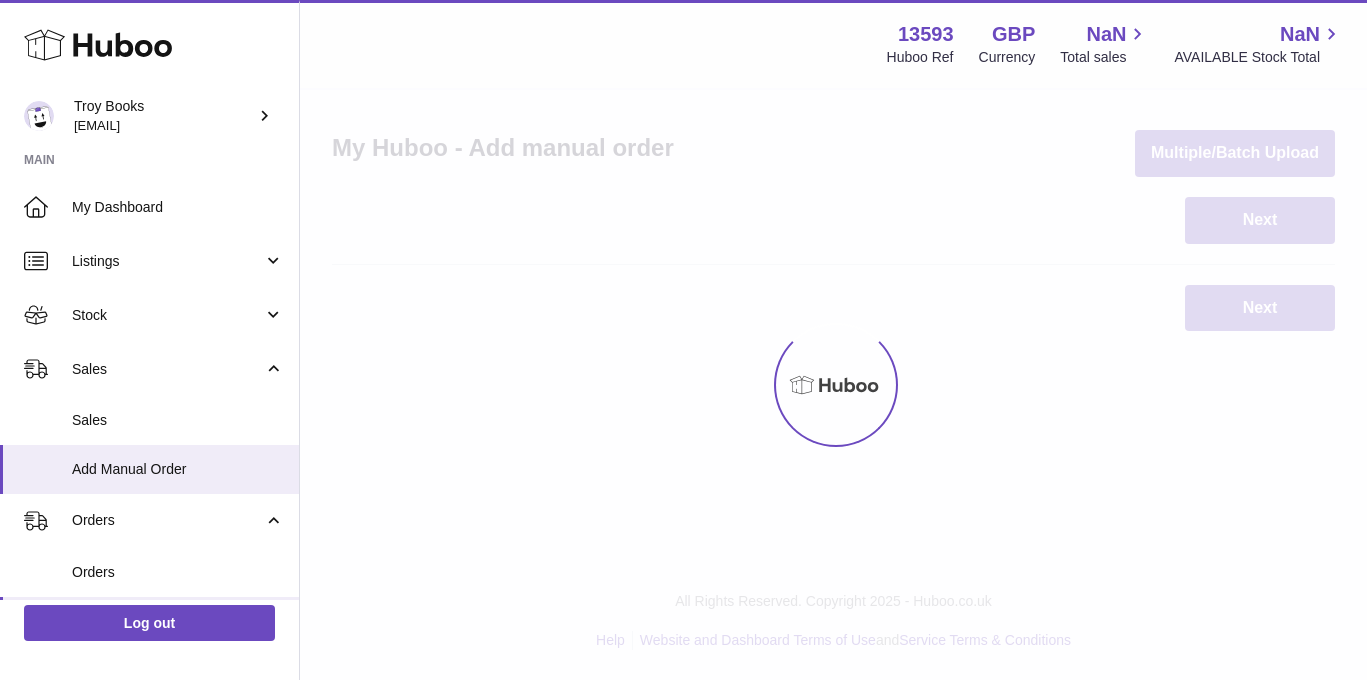scroll, scrollTop: 0, scrollLeft: 0, axis: both 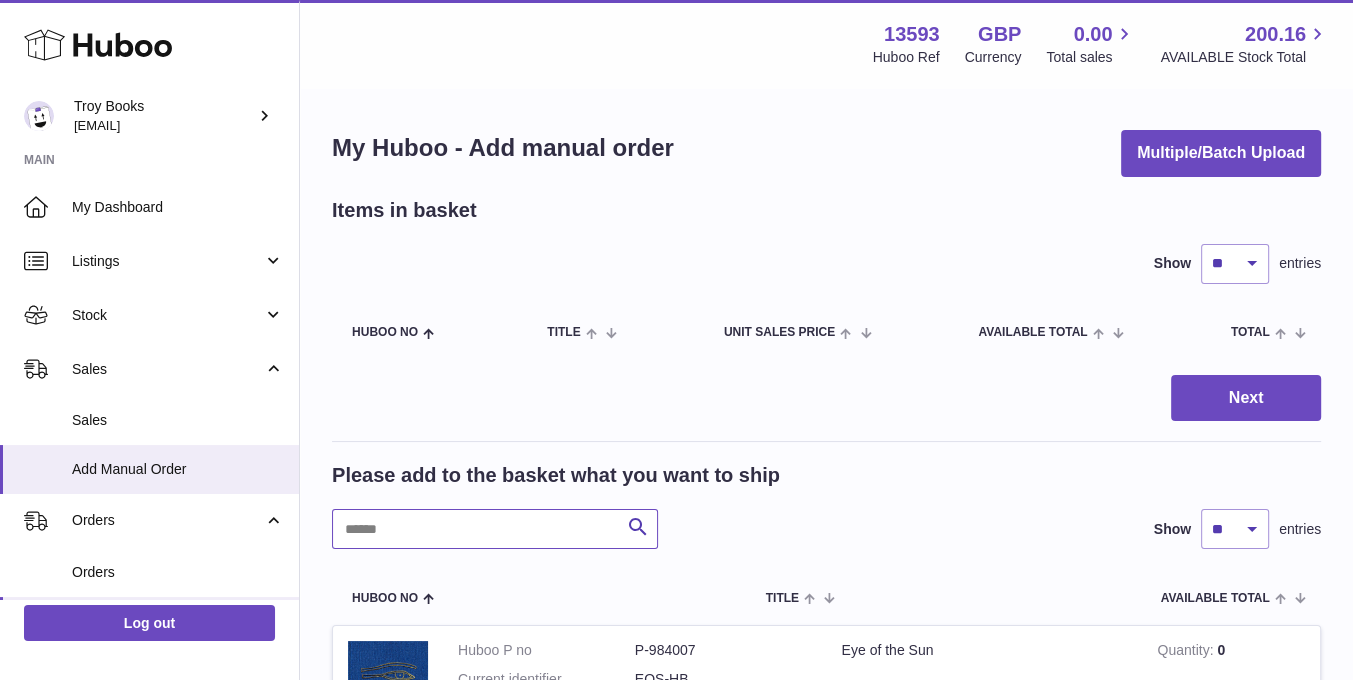 click at bounding box center (495, 529) 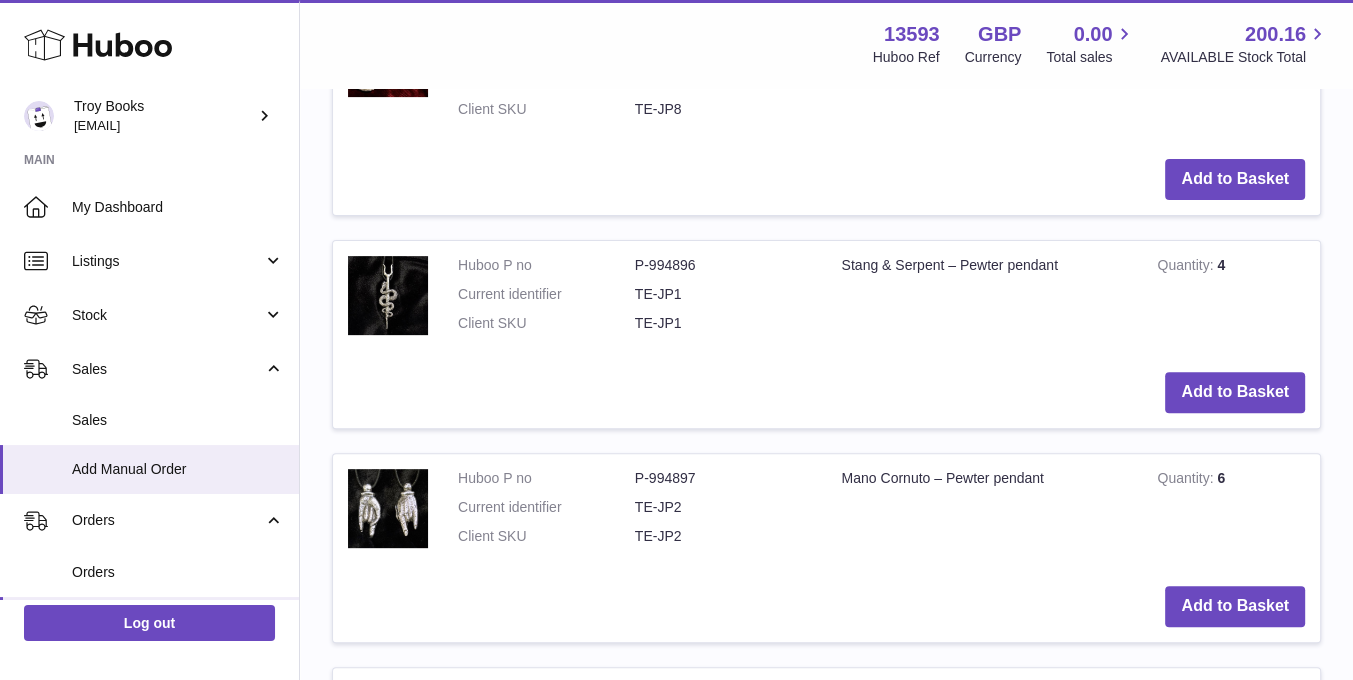 scroll, scrollTop: 600, scrollLeft: 0, axis: vertical 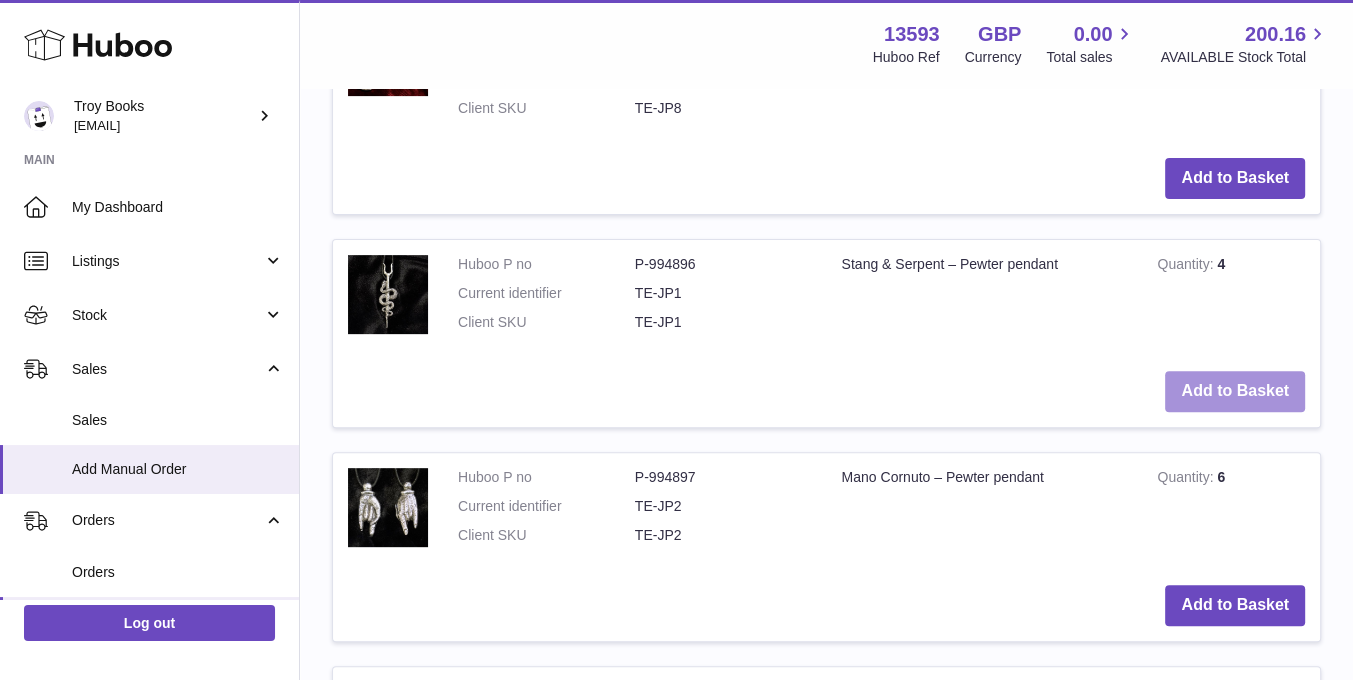 type on "*******" 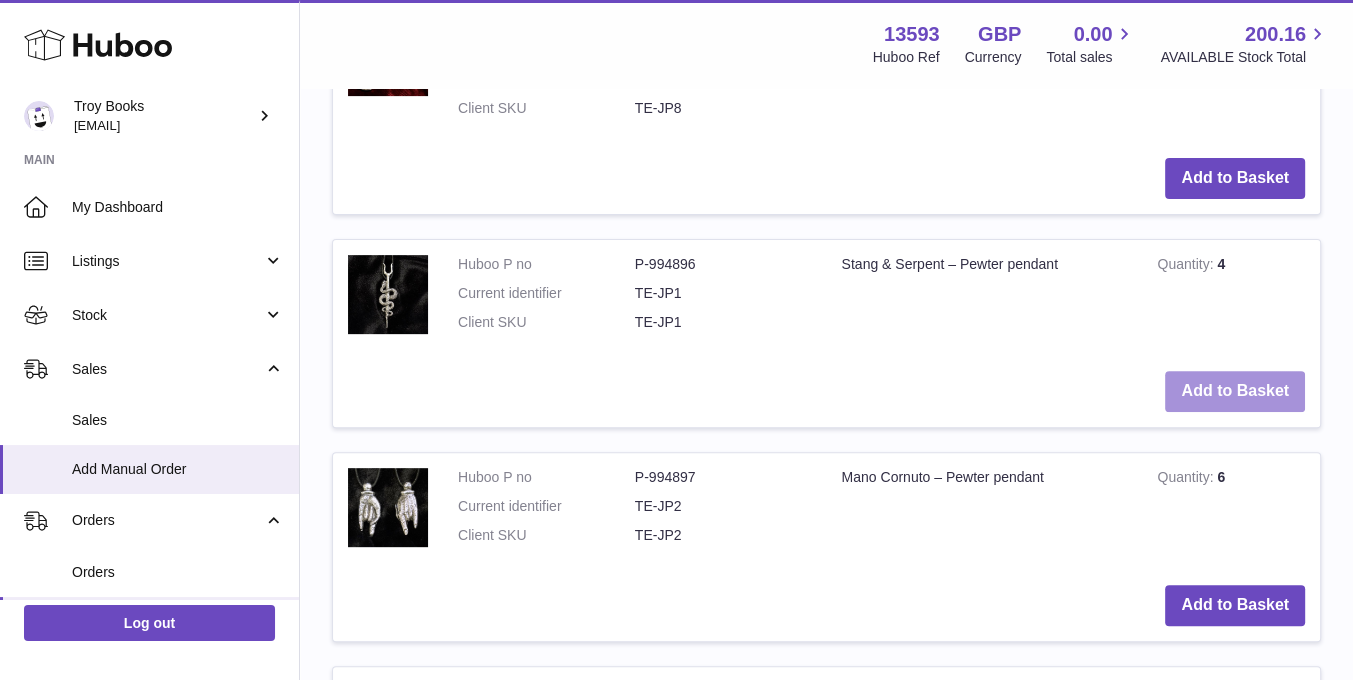 click on "Add to Basket" at bounding box center [1235, 391] 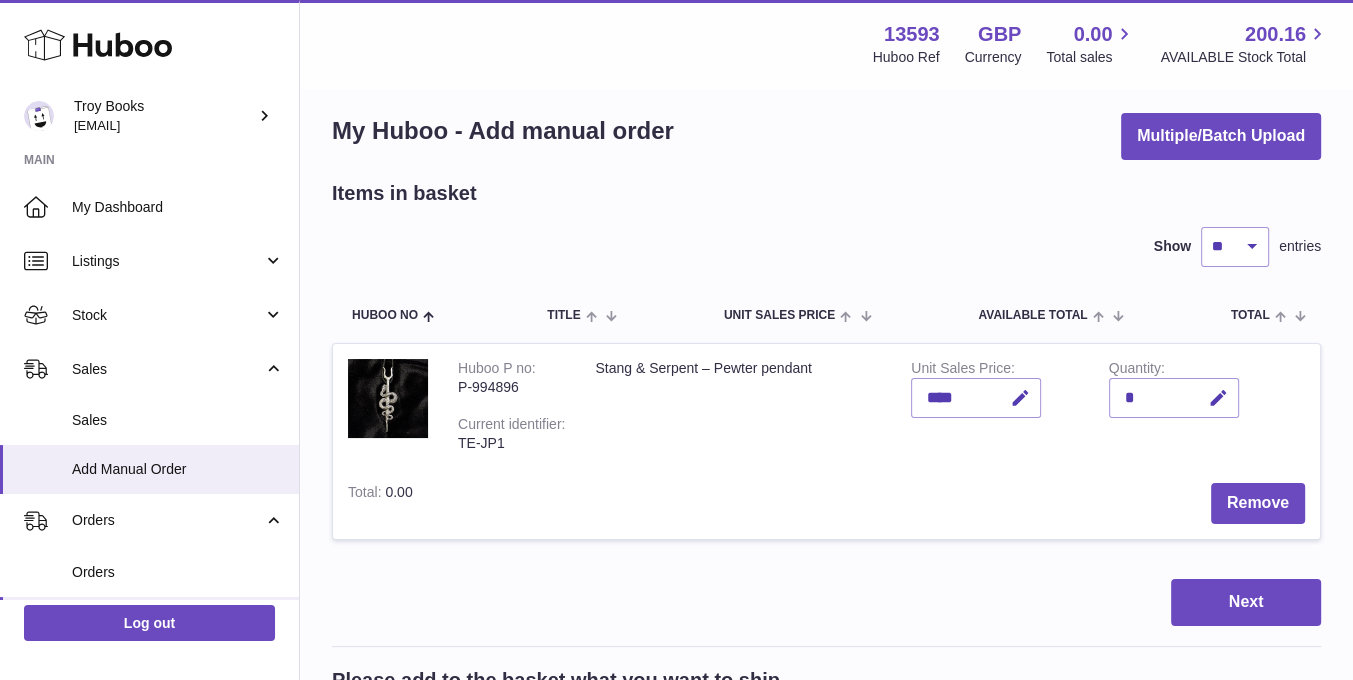 scroll, scrollTop: 0, scrollLeft: 0, axis: both 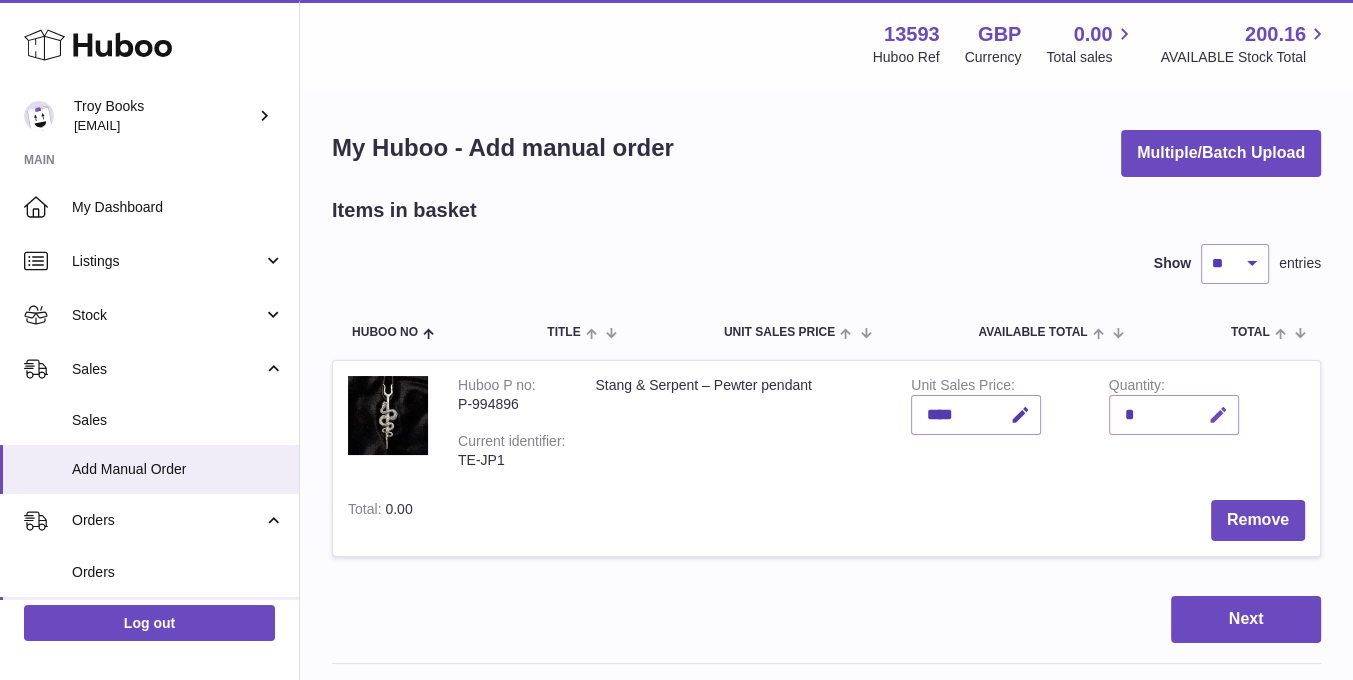 click at bounding box center [1218, 415] 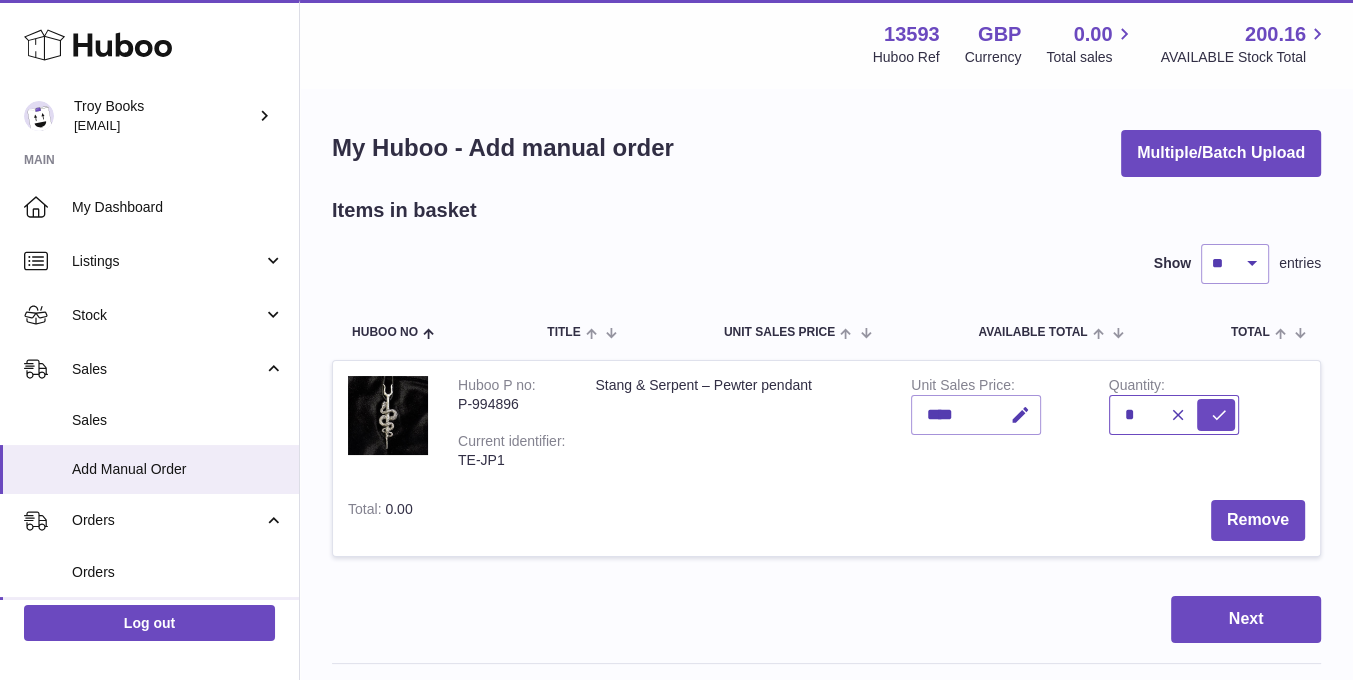 drag, startPoint x: 1137, startPoint y: 416, endPoint x: 1115, endPoint y: 416, distance: 22 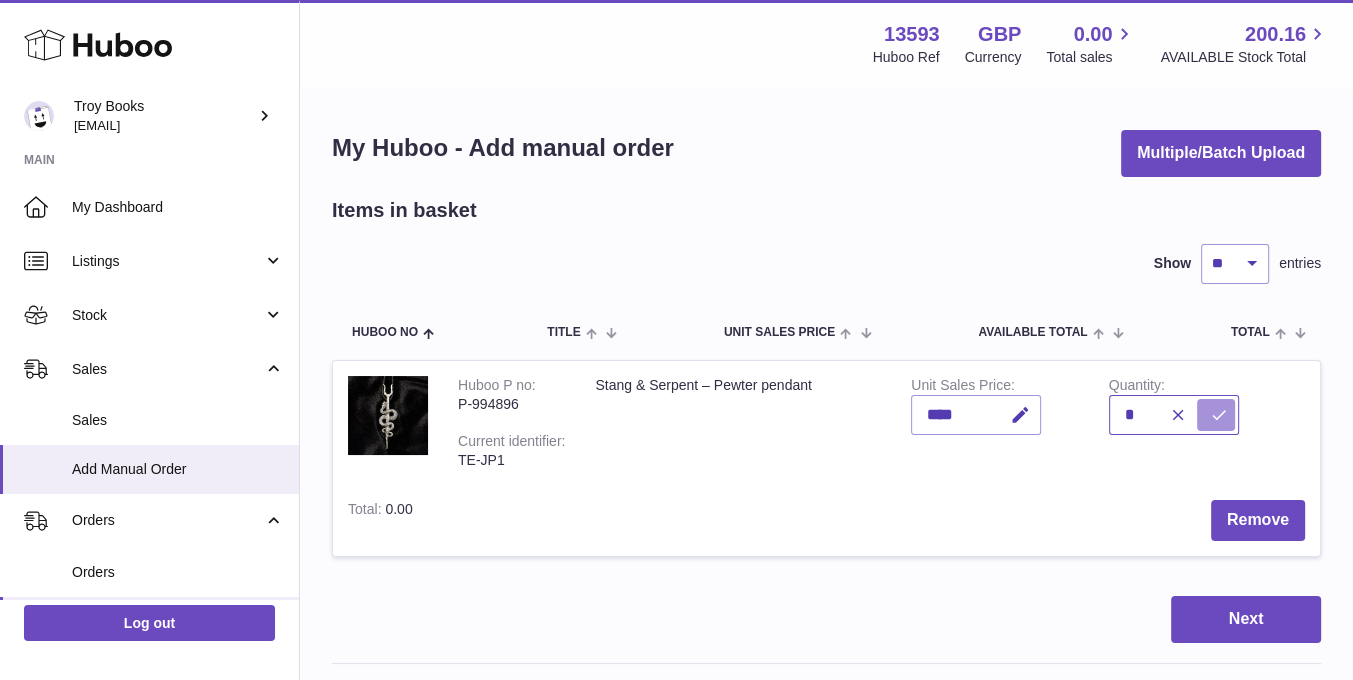 type on "*" 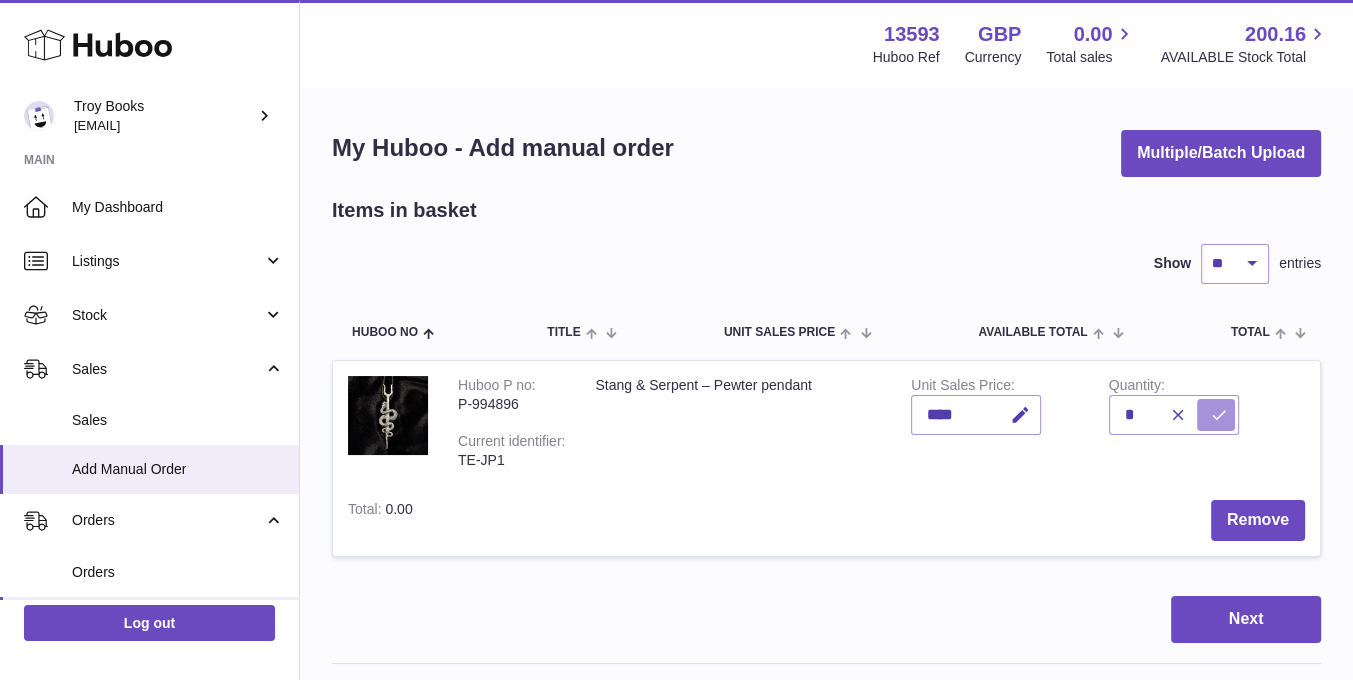 click at bounding box center [1219, 415] 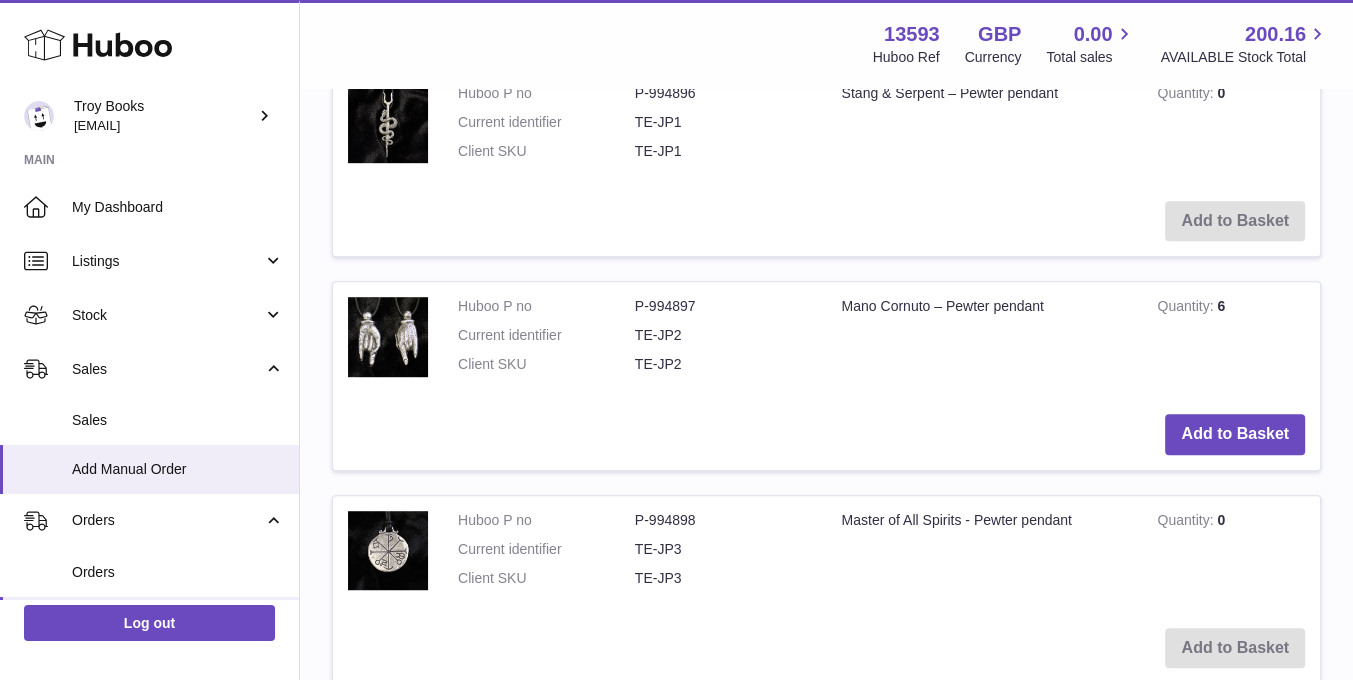 scroll, scrollTop: 1000, scrollLeft: 0, axis: vertical 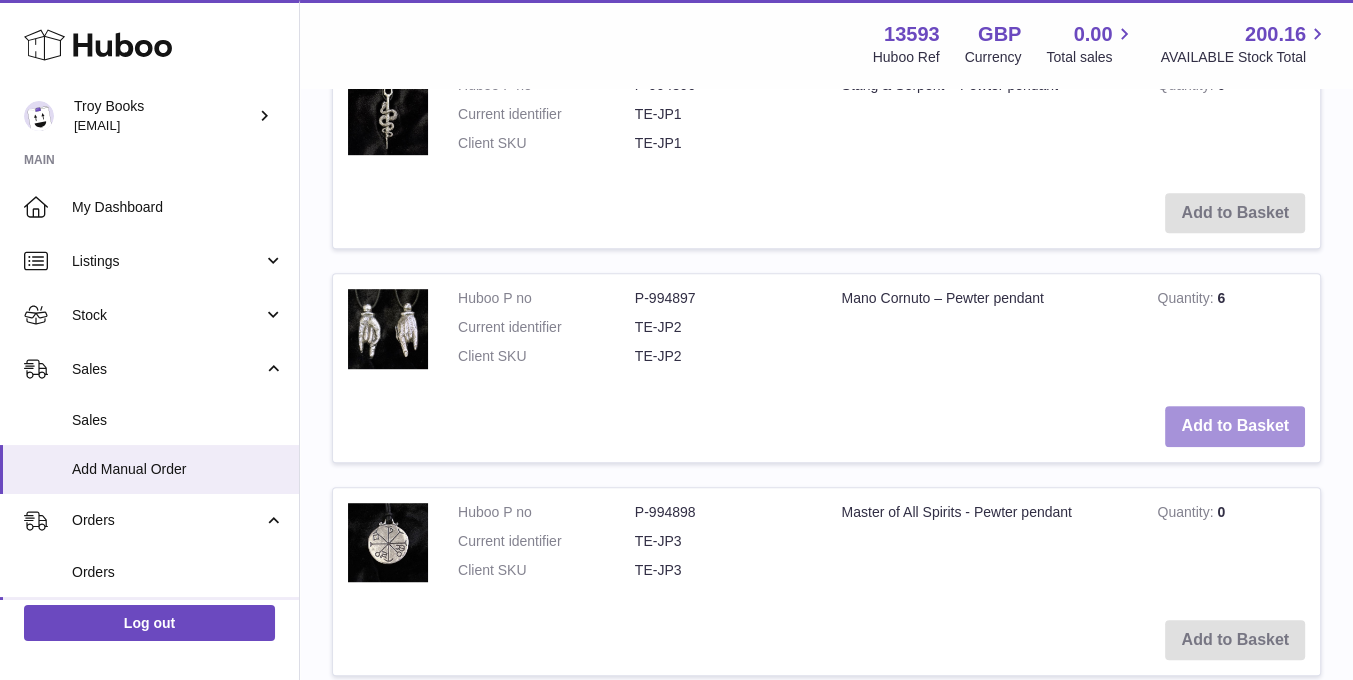 click on "Add to Basket" at bounding box center [1235, 426] 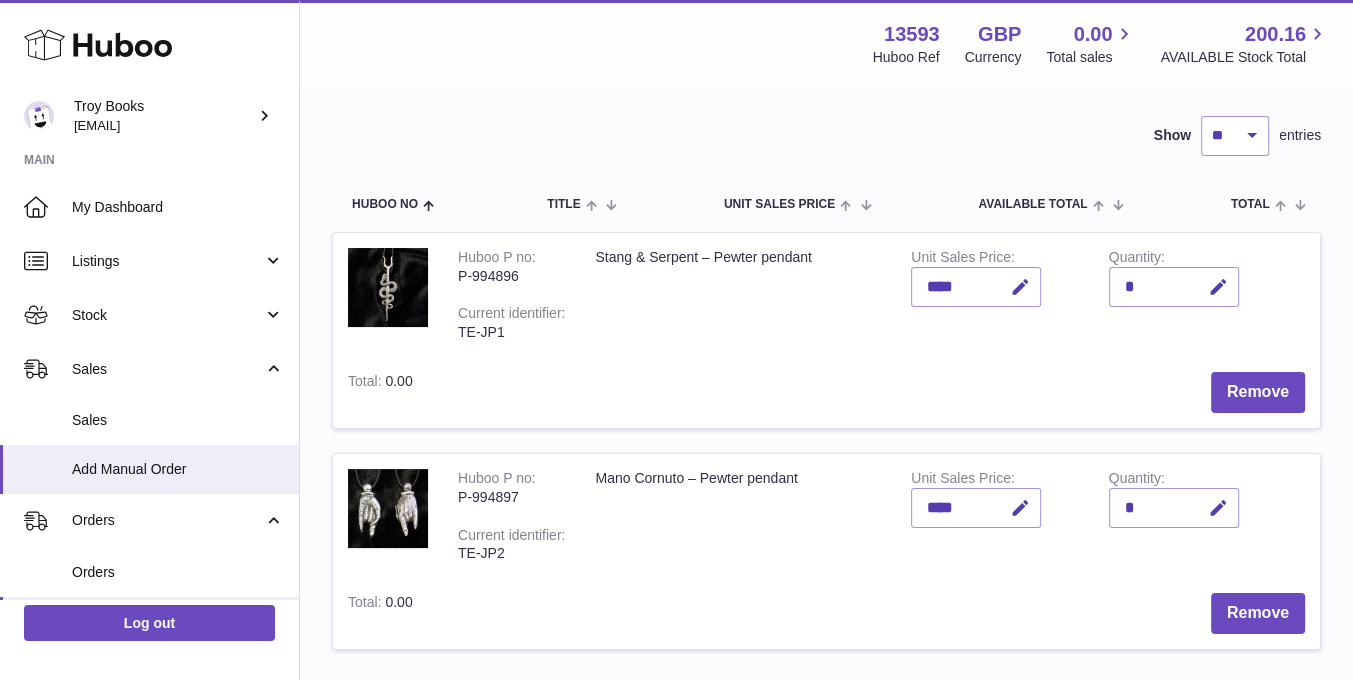 scroll, scrollTop: 120, scrollLeft: 0, axis: vertical 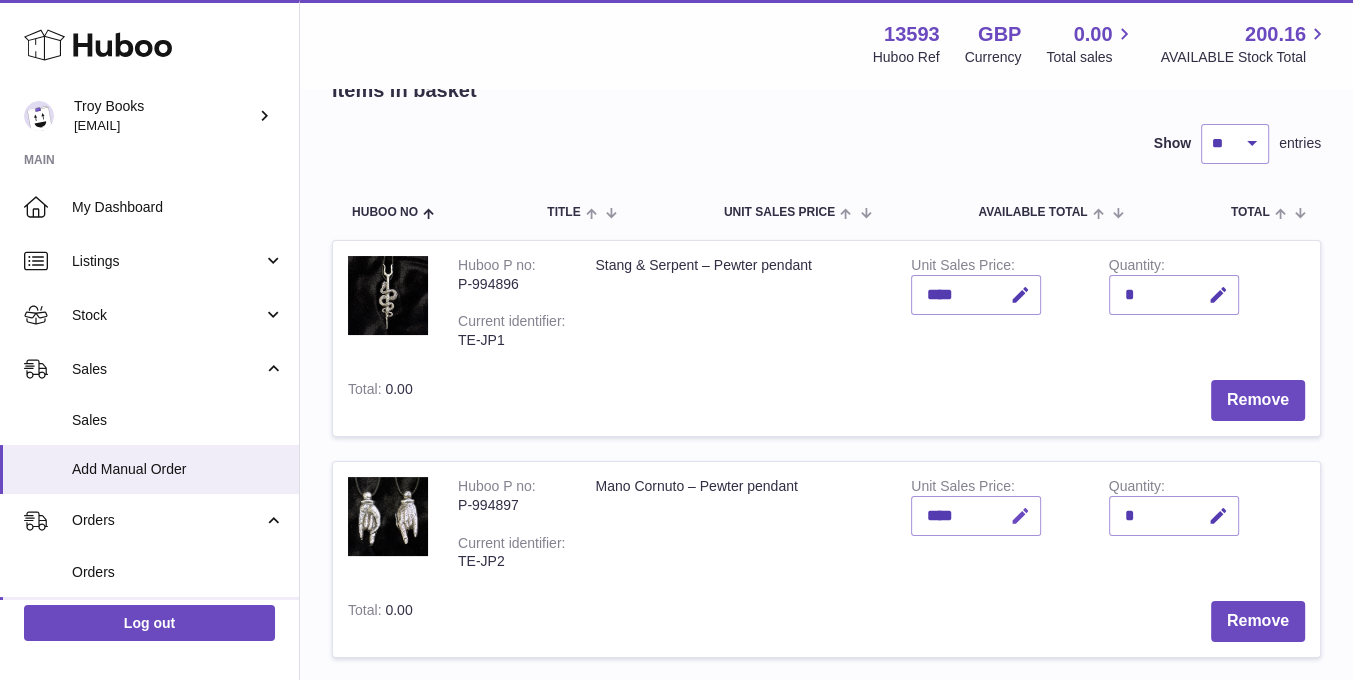 click at bounding box center (1020, 516) 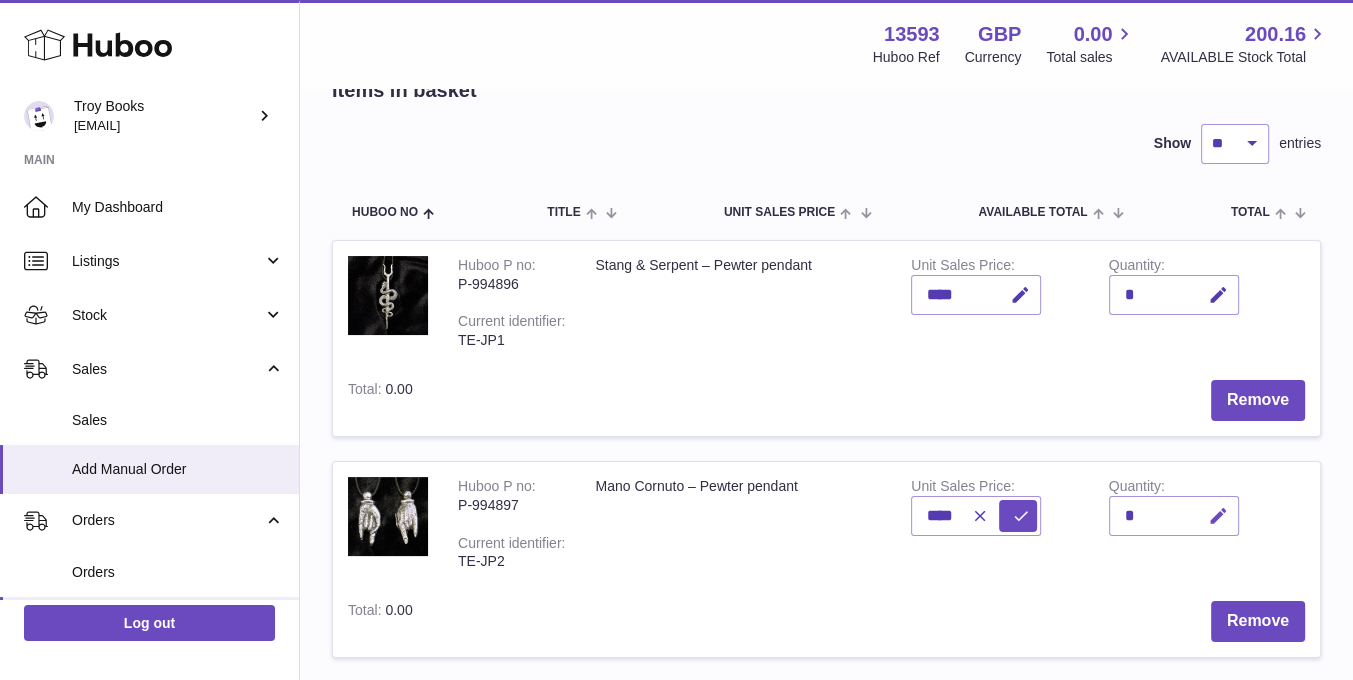 click at bounding box center [1218, 516] 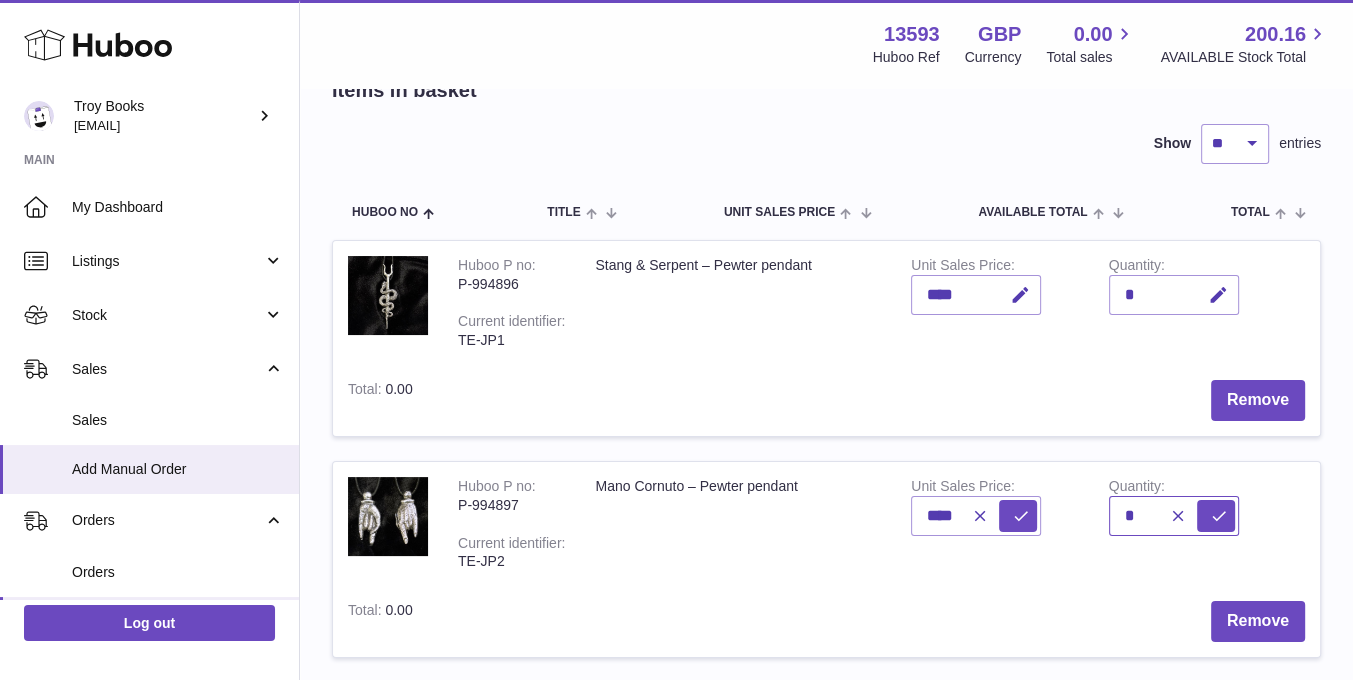 drag, startPoint x: 1143, startPoint y: 513, endPoint x: 1115, endPoint y: 514, distance: 28.01785 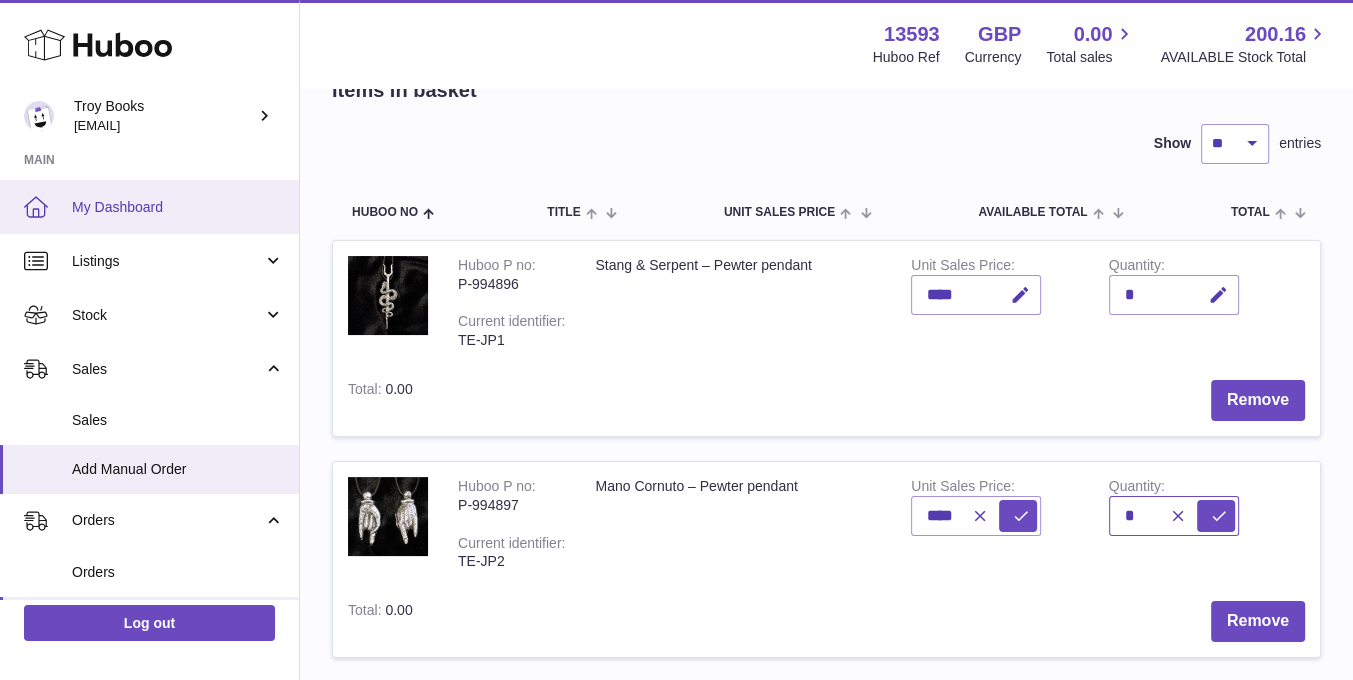 type on "*" 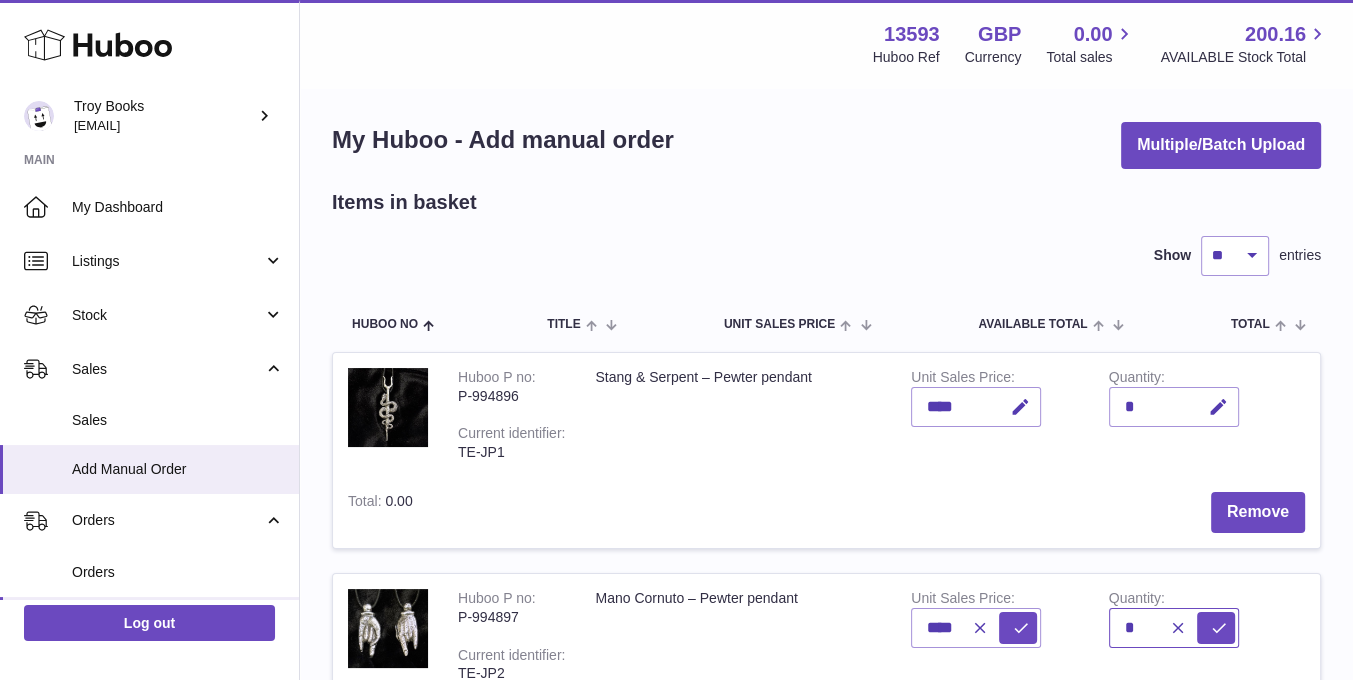 scroll, scrollTop: 0, scrollLeft: 0, axis: both 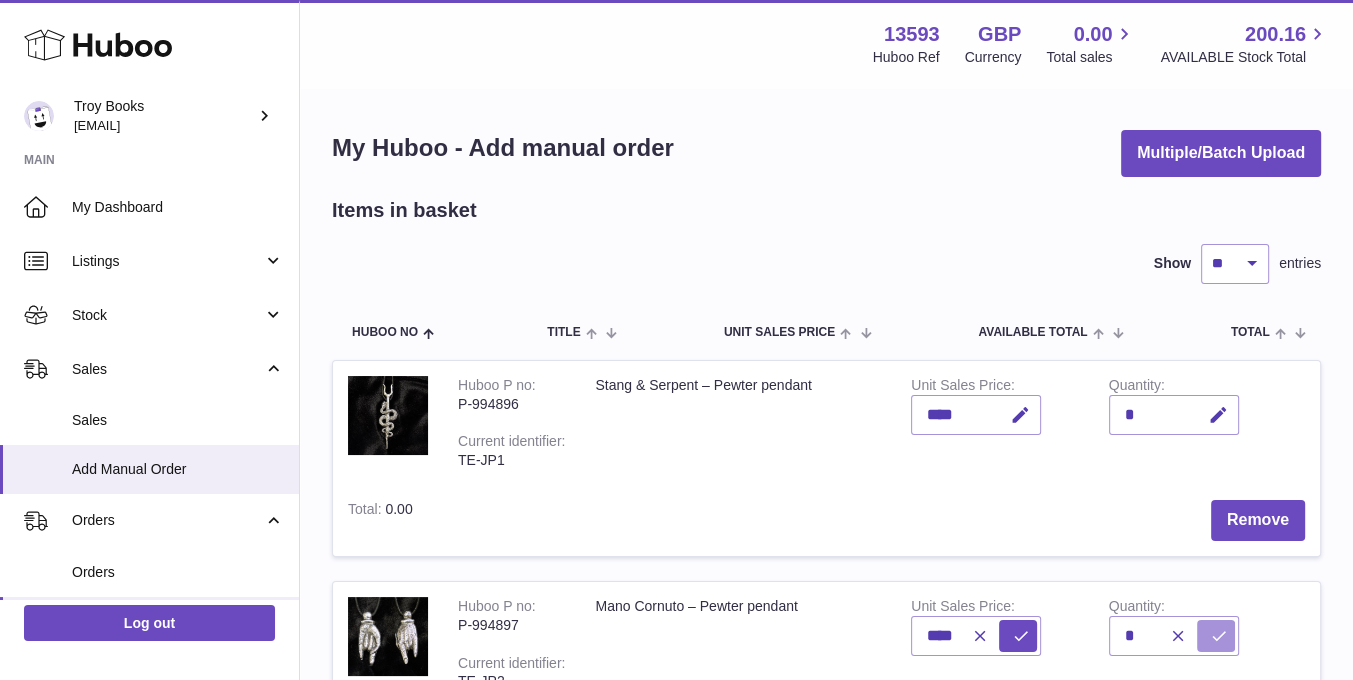 click at bounding box center [1219, 636] 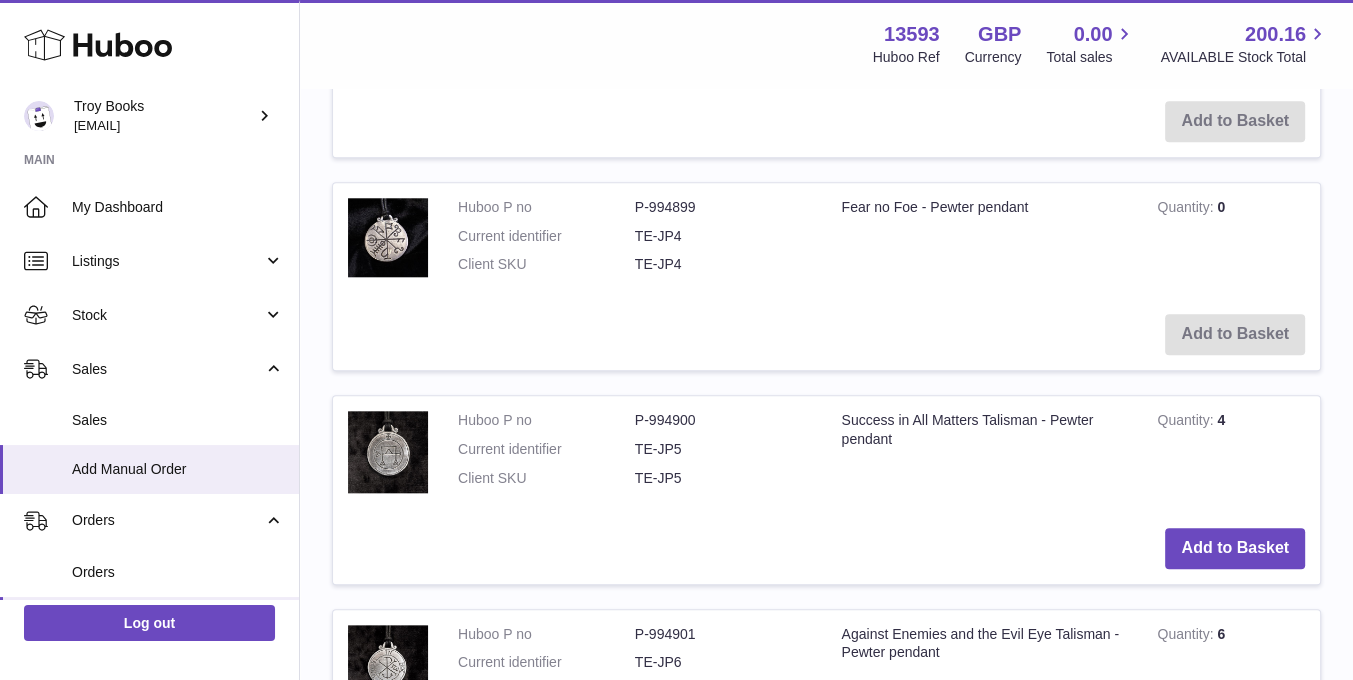 scroll, scrollTop: 1800, scrollLeft: 0, axis: vertical 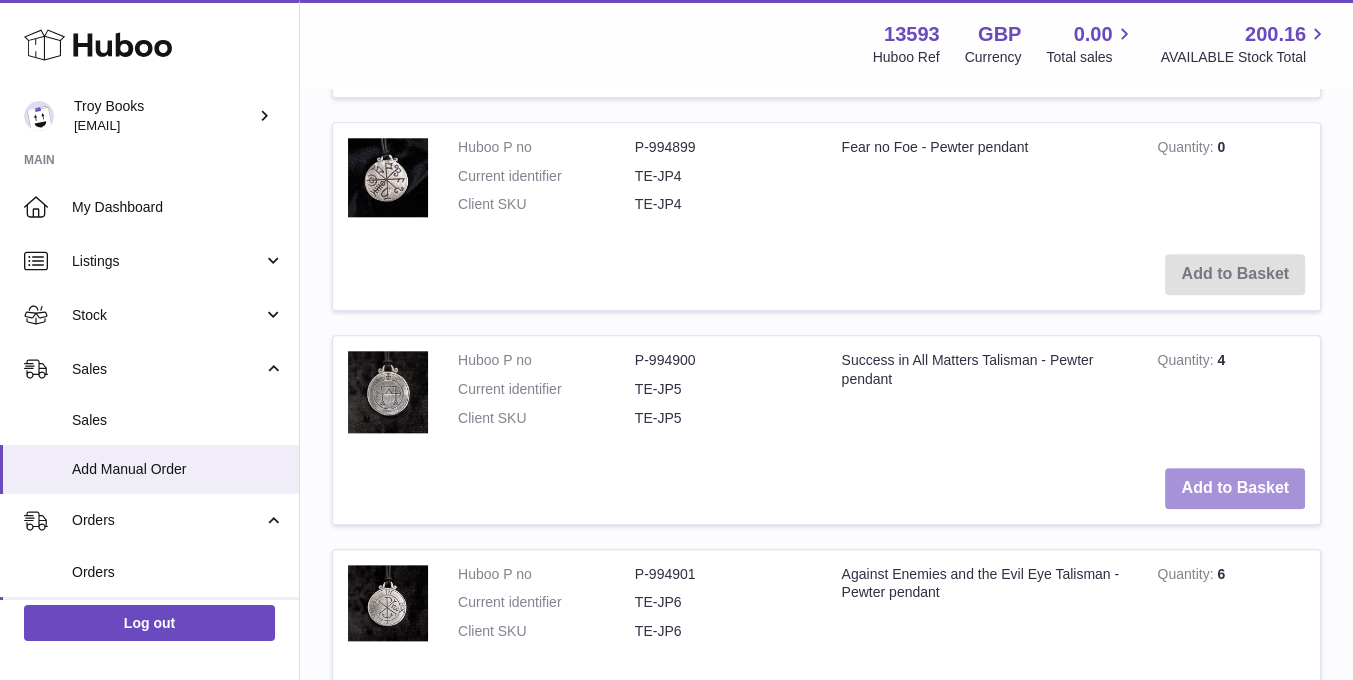 click on "Add to Basket" at bounding box center [1235, 488] 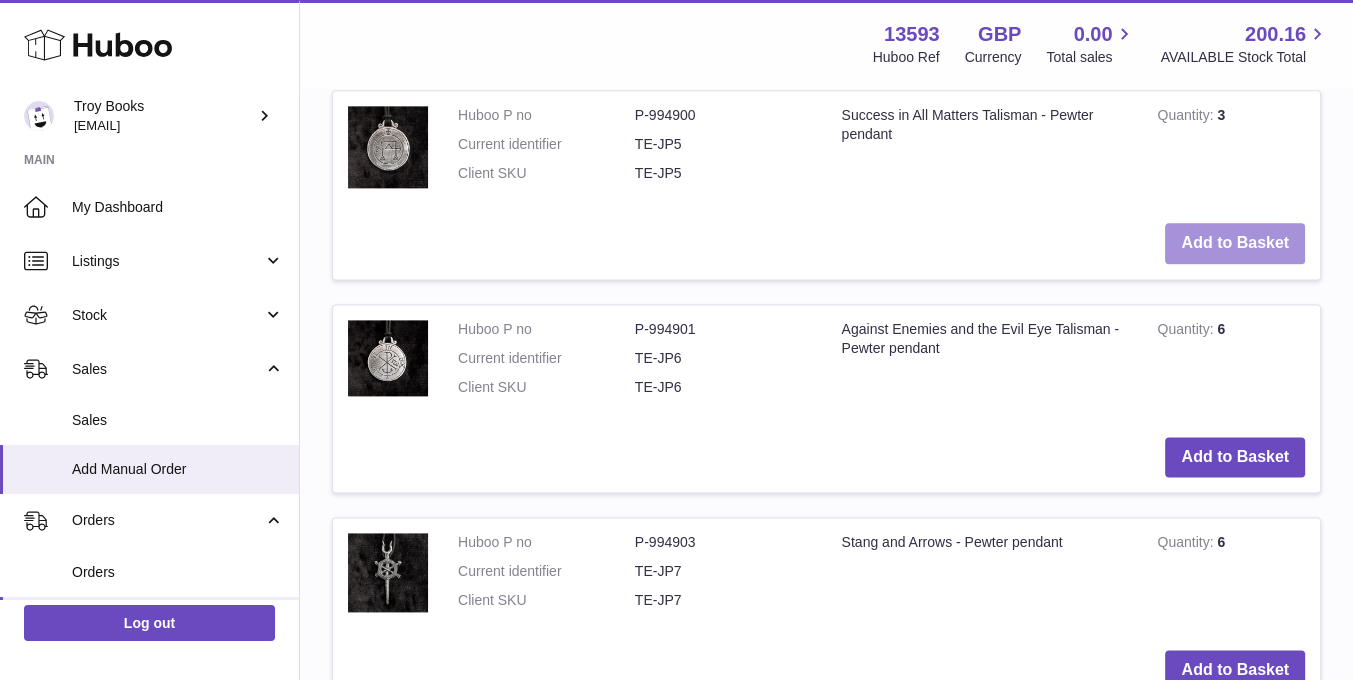 scroll, scrollTop: 2321, scrollLeft: 0, axis: vertical 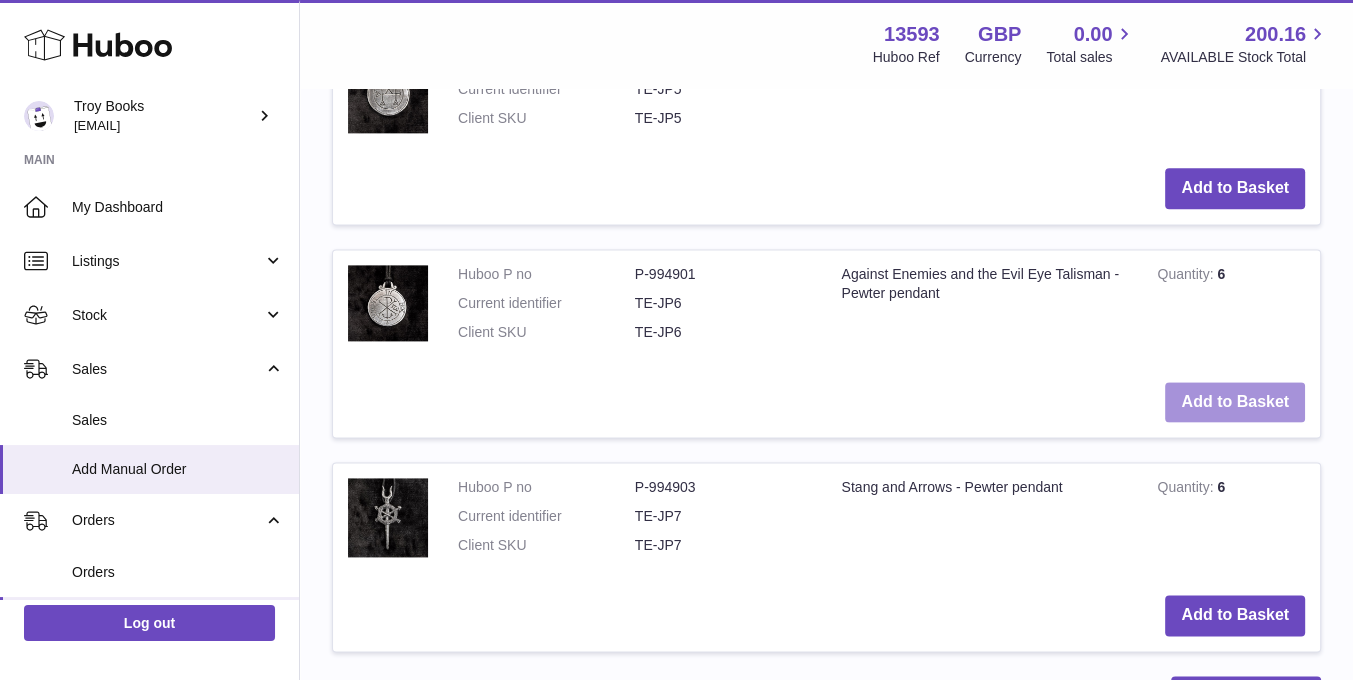 click on "Add to Basket" at bounding box center [1235, 402] 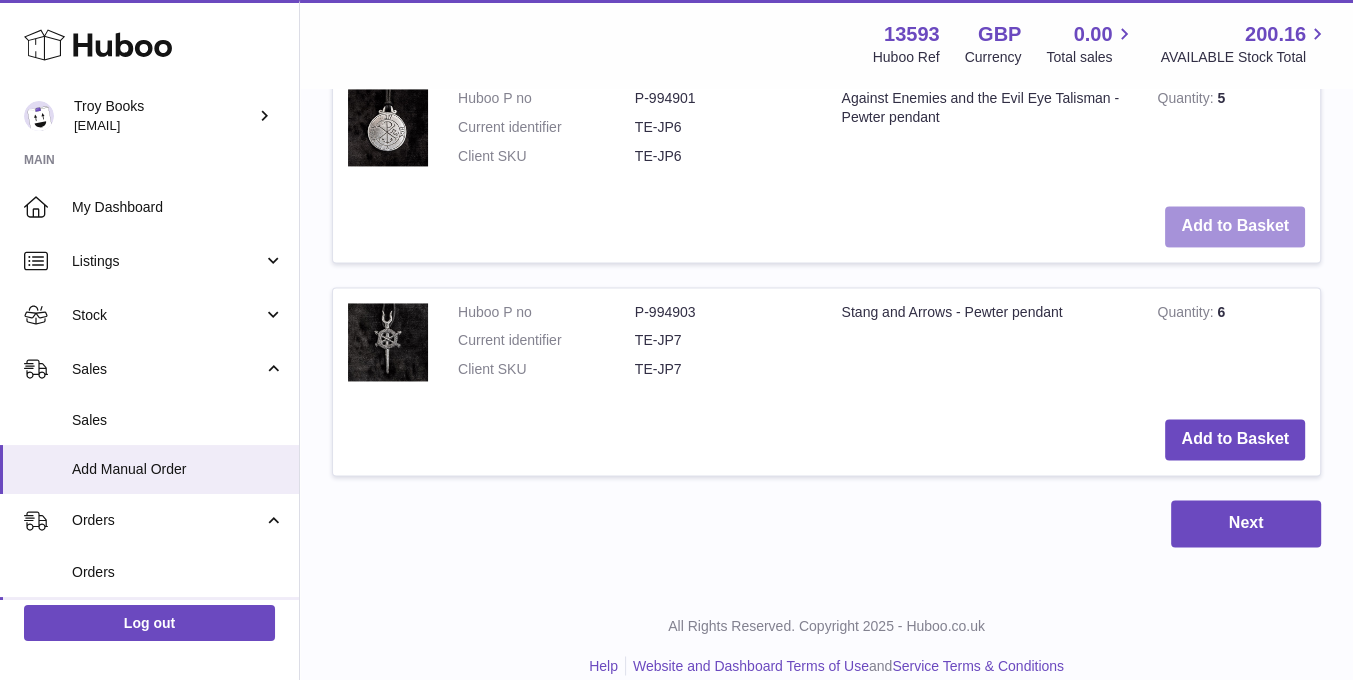 scroll, scrollTop: 2738, scrollLeft: 0, axis: vertical 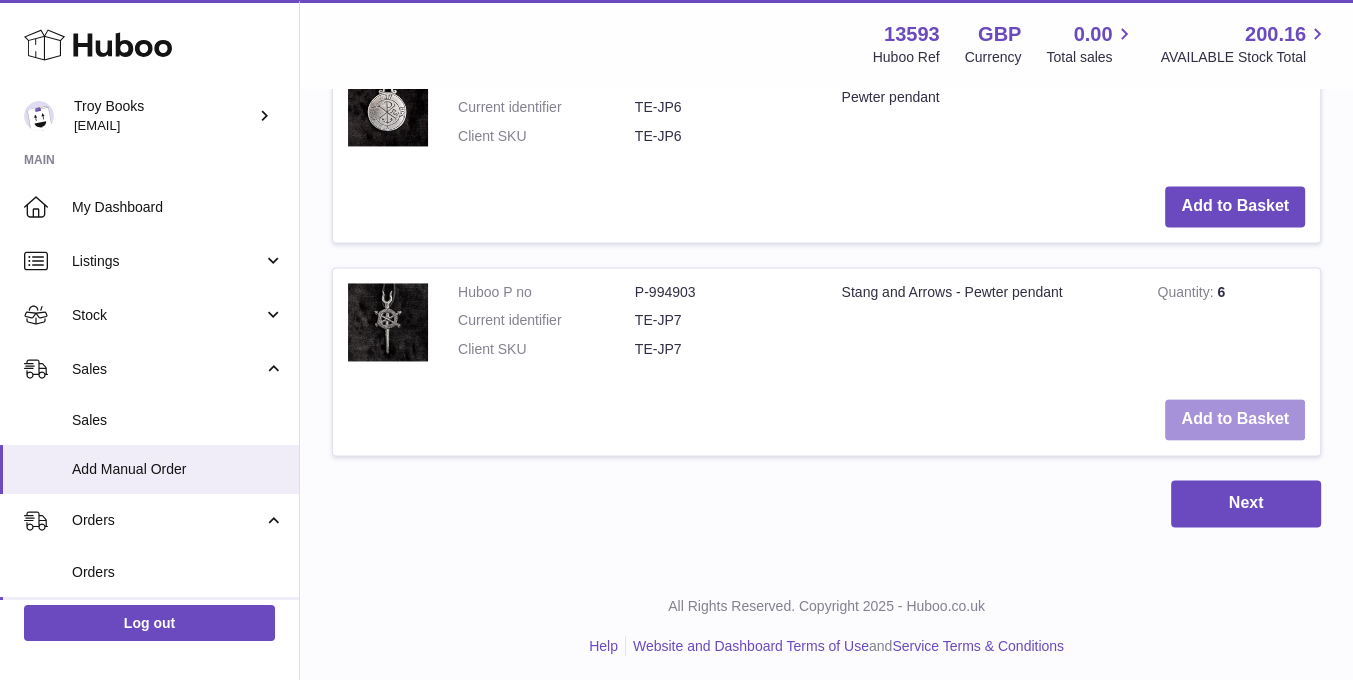 click on "Add to Basket" at bounding box center [1235, 419] 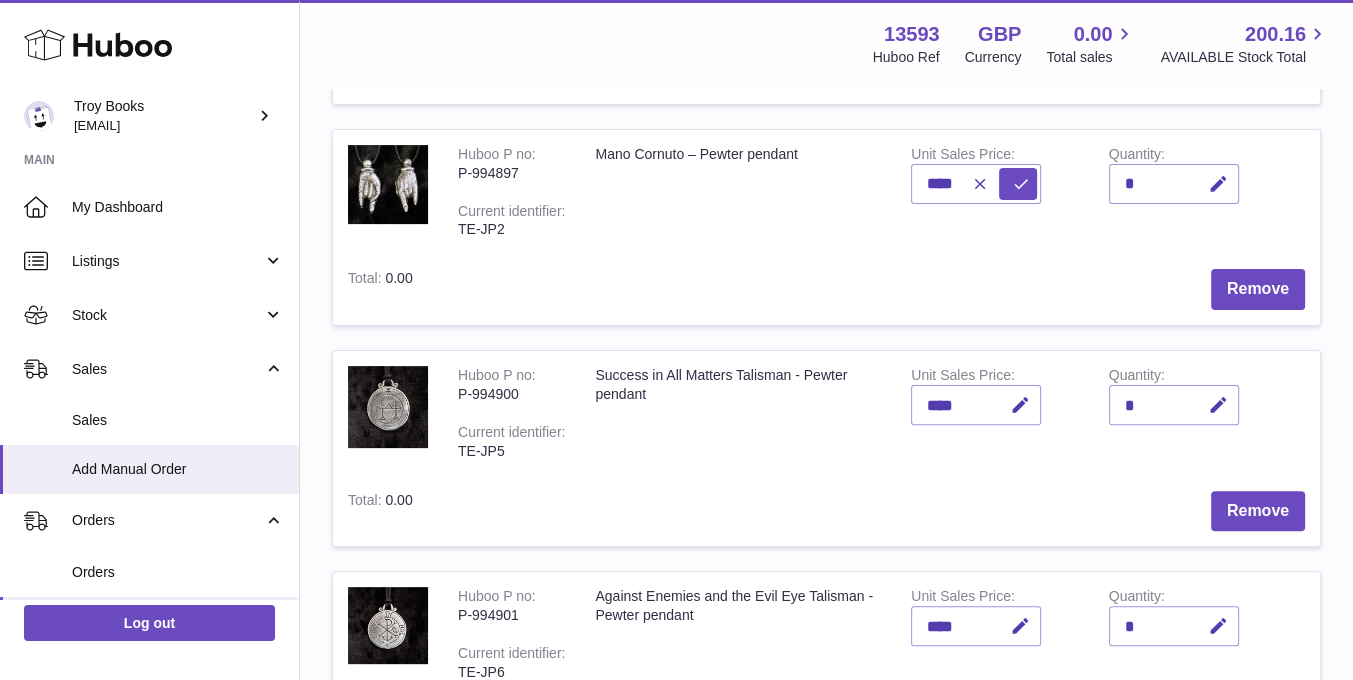 scroll, scrollTop: 459, scrollLeft: 0, axis: vertical 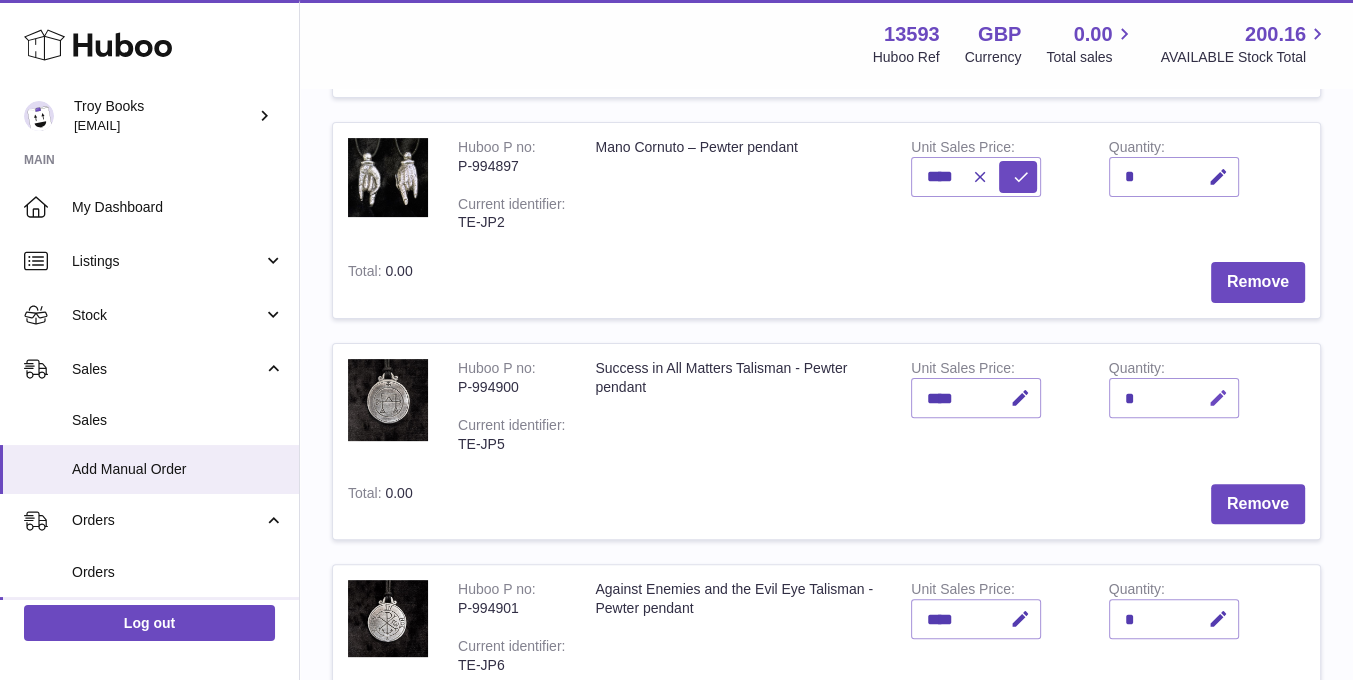 click at bounding box center [1218, 398] 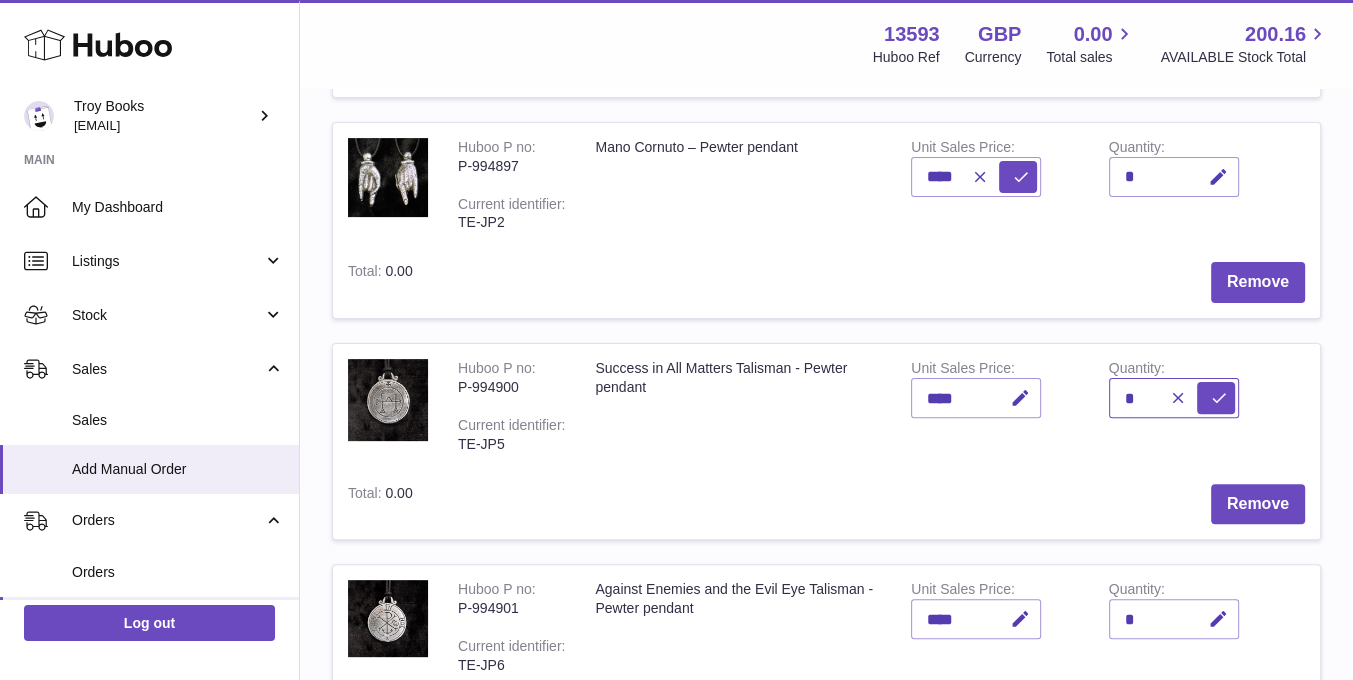 drag, startPoint x: 1144, startPoint y: 391, endPoint x: 1109, endPoint y: 393, distance: 35.057095 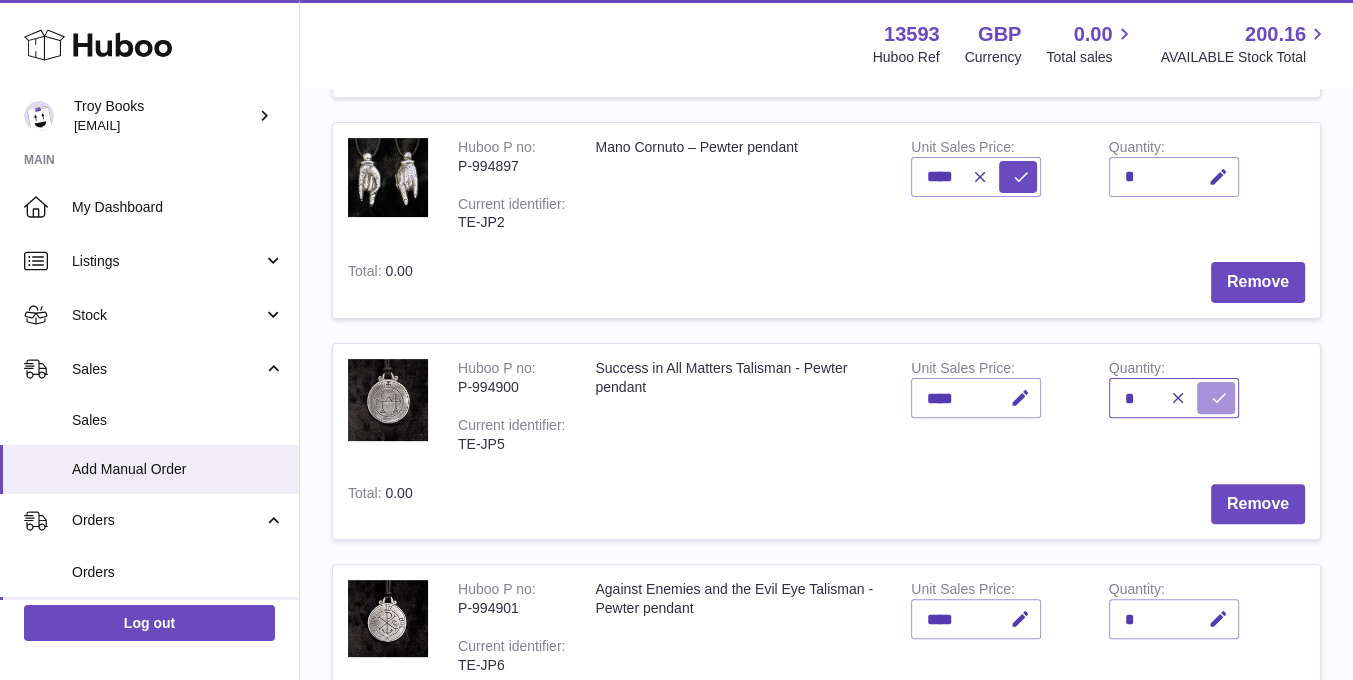 type on "*" 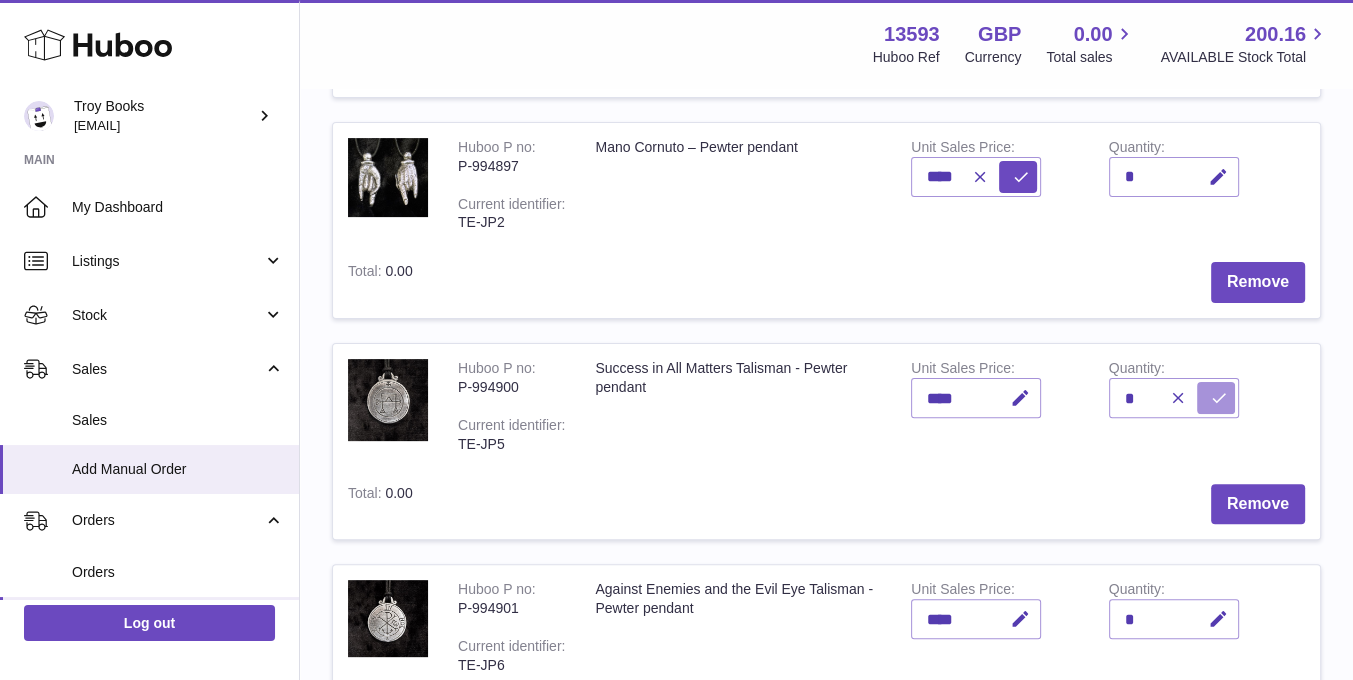 click at bounding box center [1219, 398] 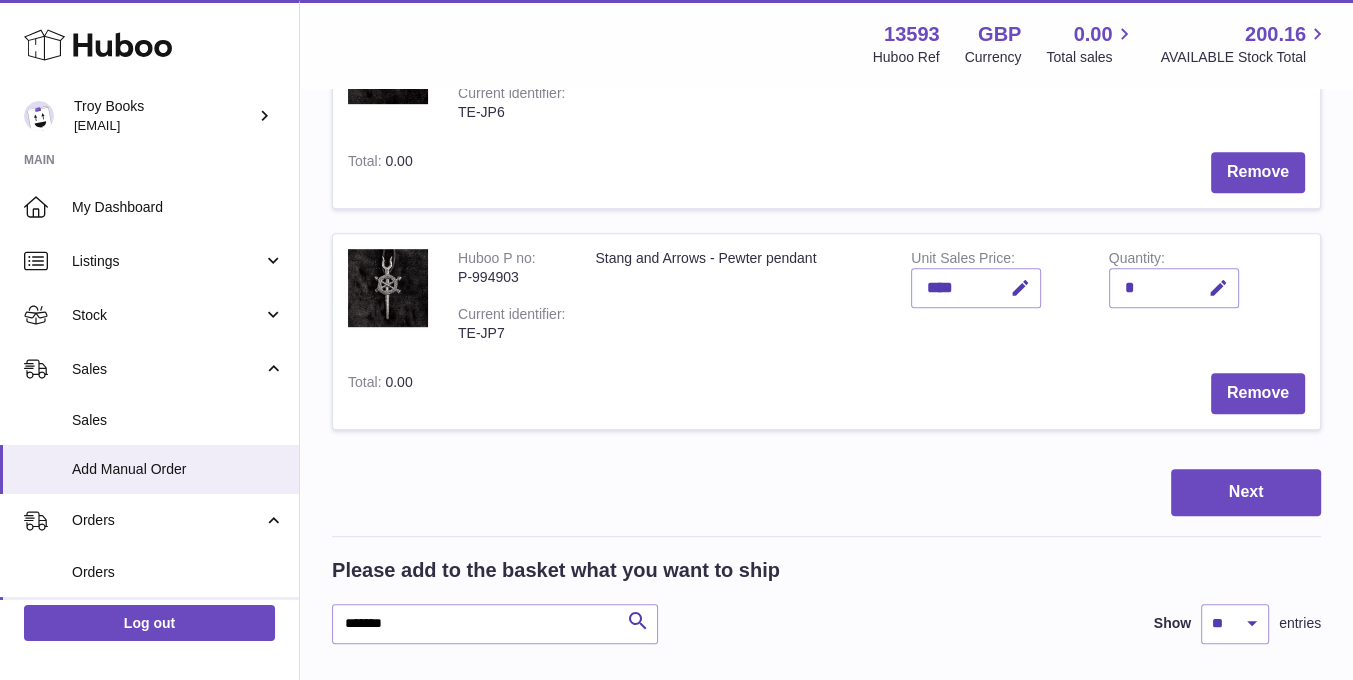 scroll, scrollTop: 1059, scrollLeft: 0, axis: vertical 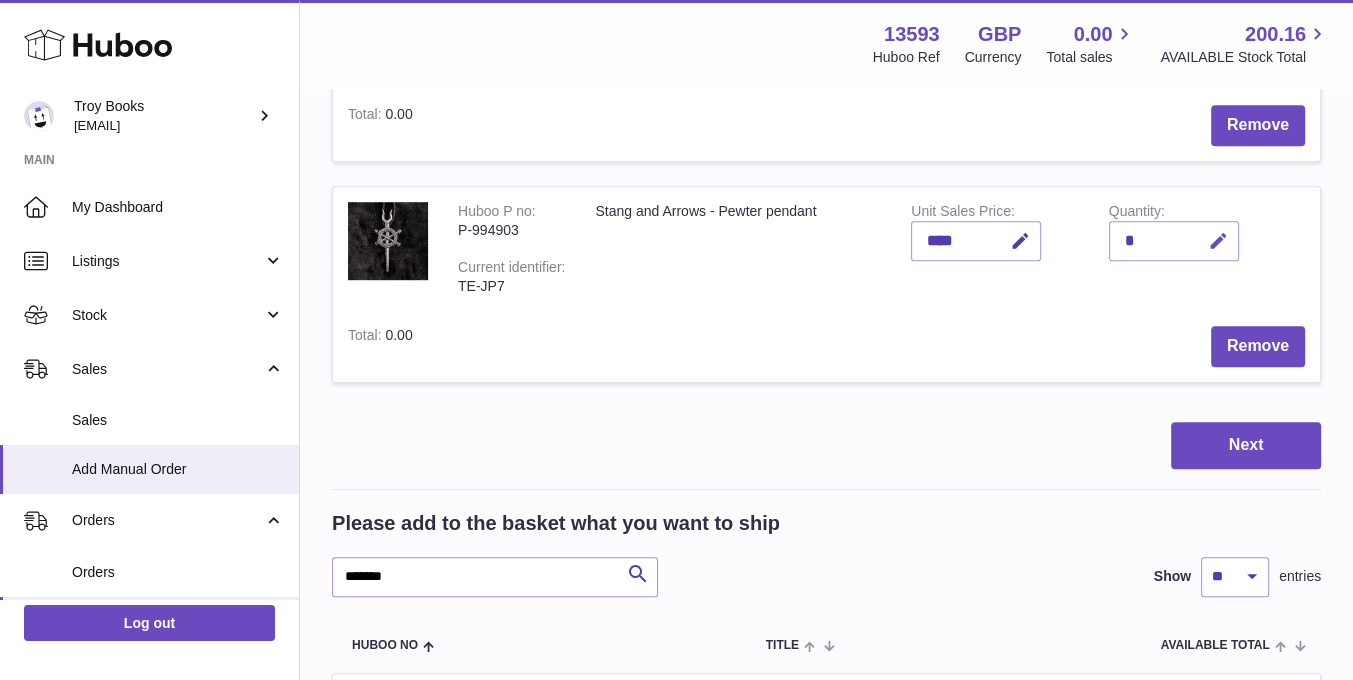 click at bounding box center (1218, 241) 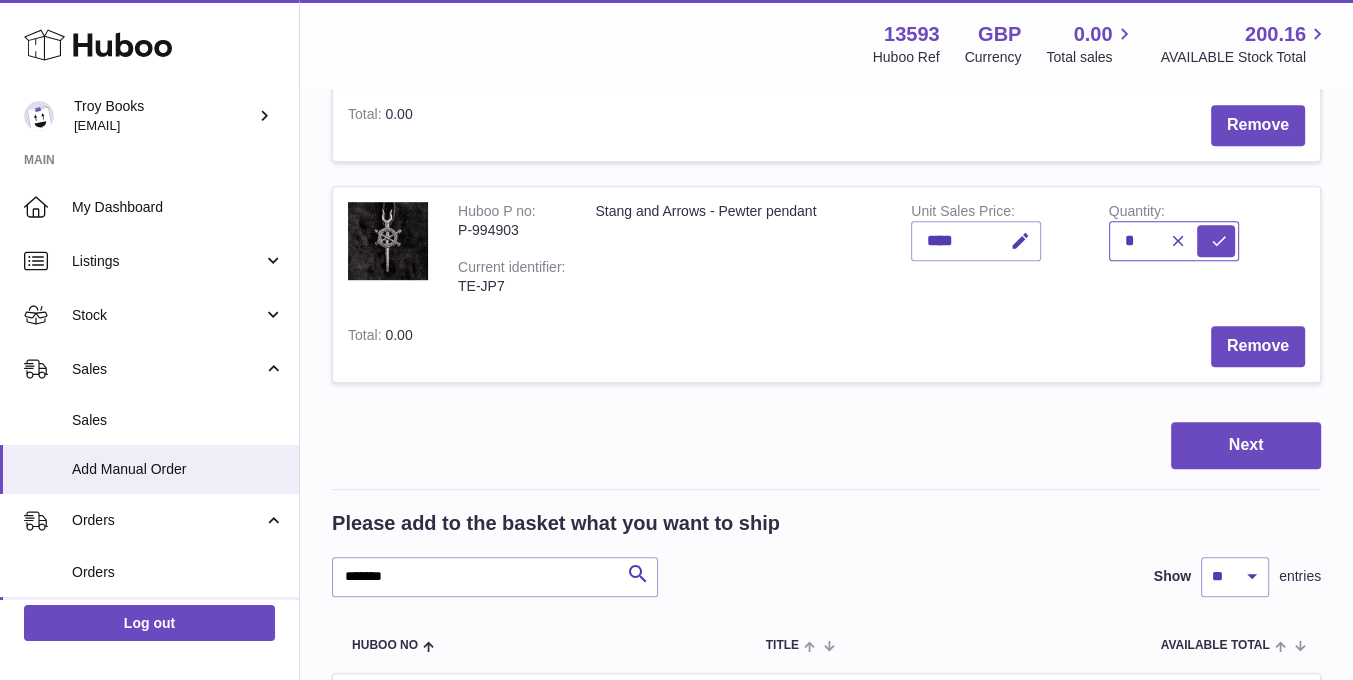 drag, startPoint x: 1140, startPoint y: 235, endPoint x: 1114, endPoint y: 236, distance: 26.019224 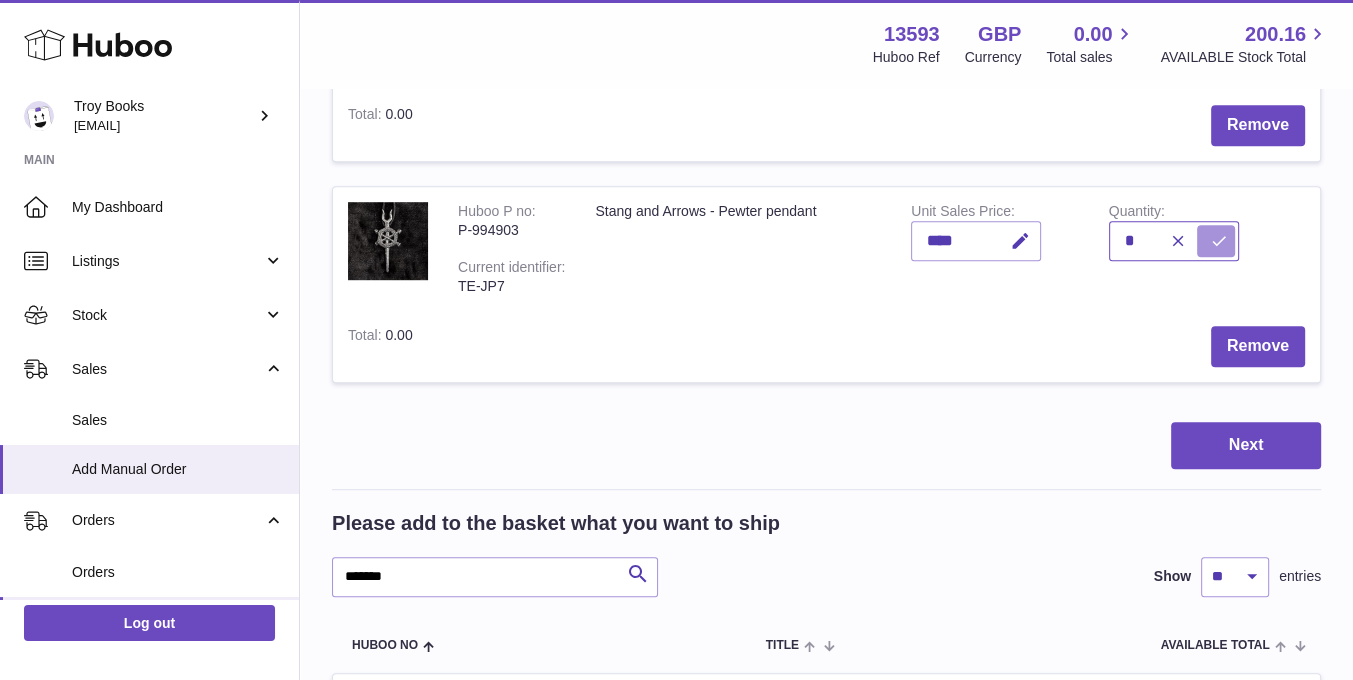 type on "*" 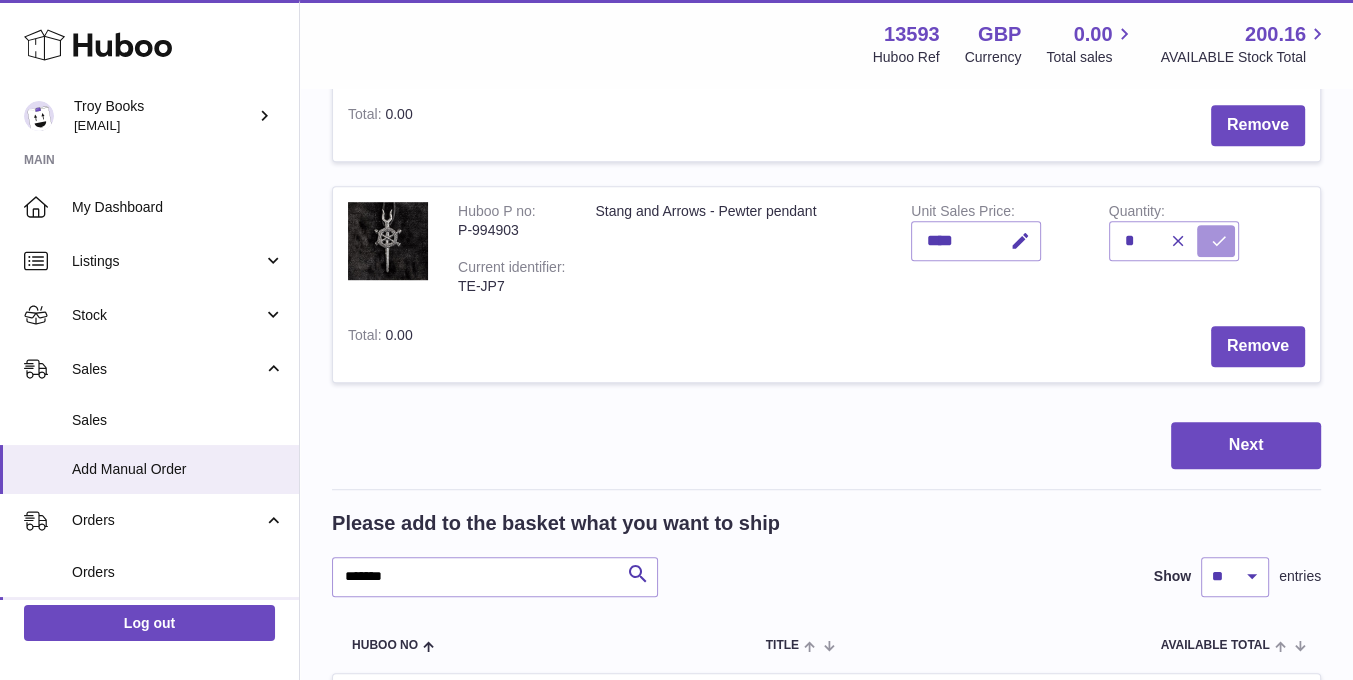 click at bounding box center (1219, 241) 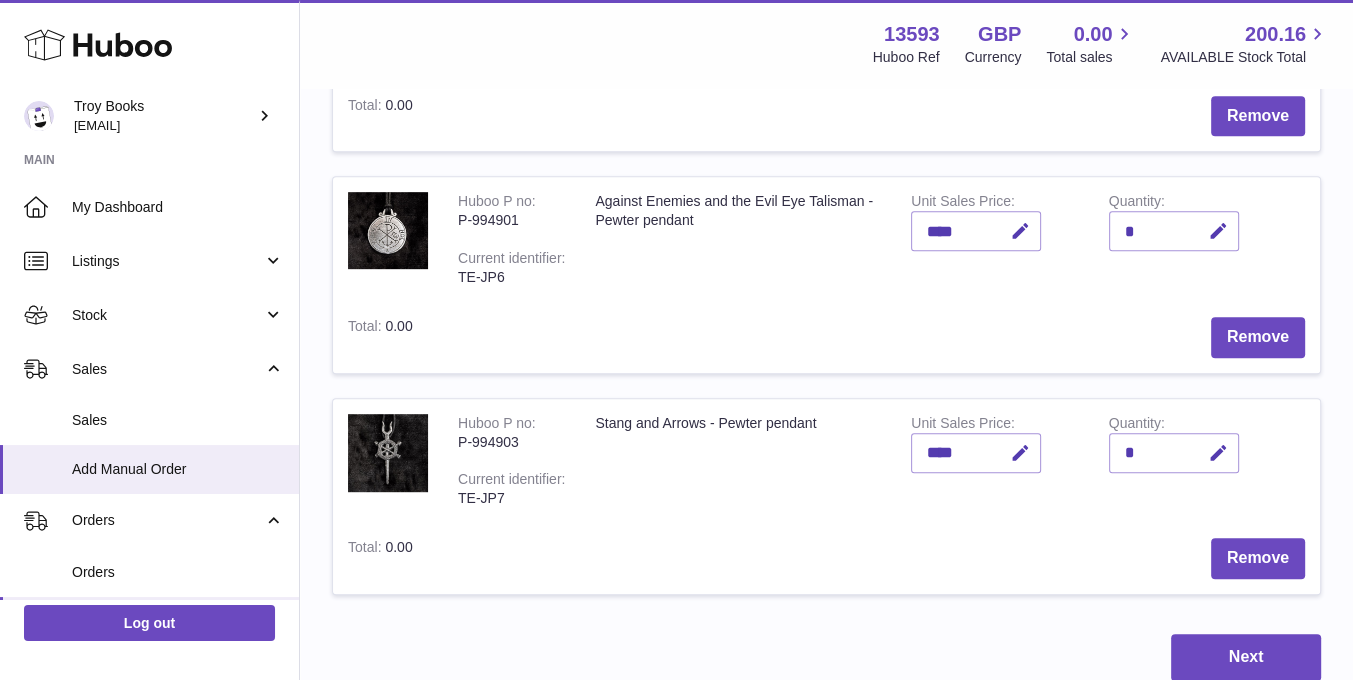 scroll, scrollTop: 759, scrollLeft: 0, axis: vertical 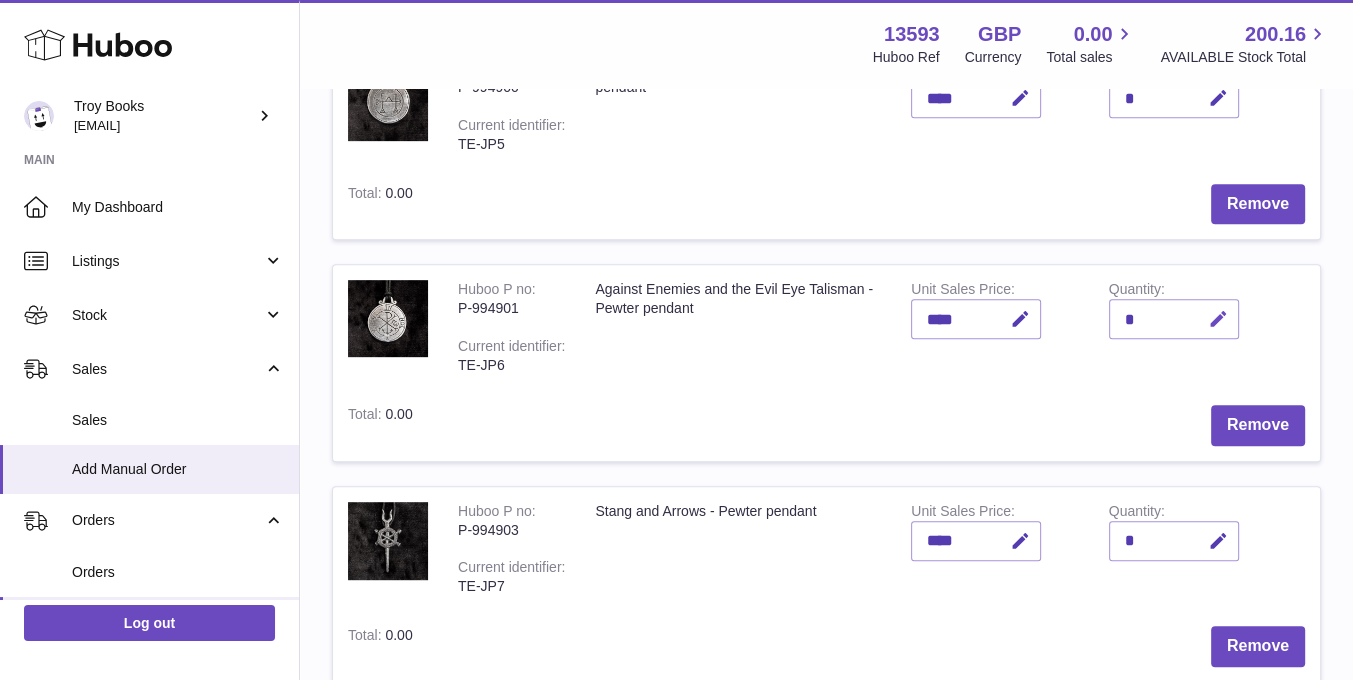 click at bounding box center (1218, 319) 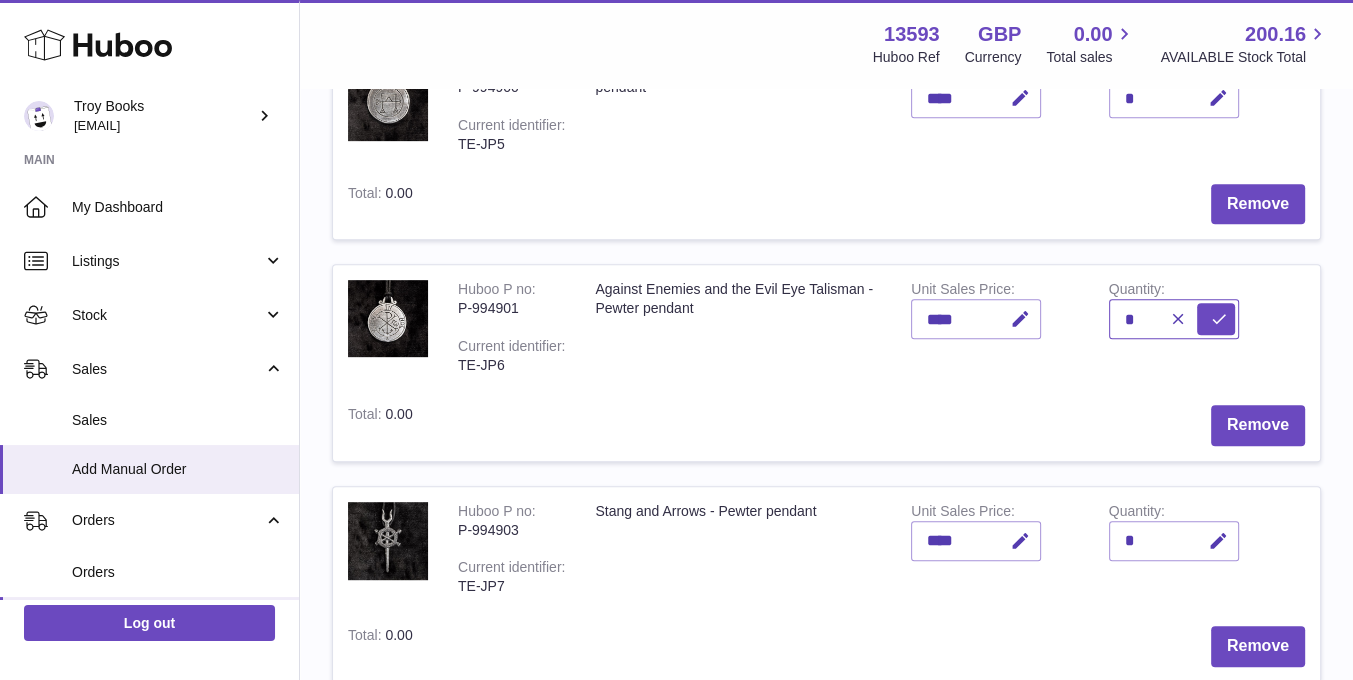 drag, startPoint x: 1144, startPoint y: 322, endPoint x: 1112, endPoint y: 321, distance: 32.01562 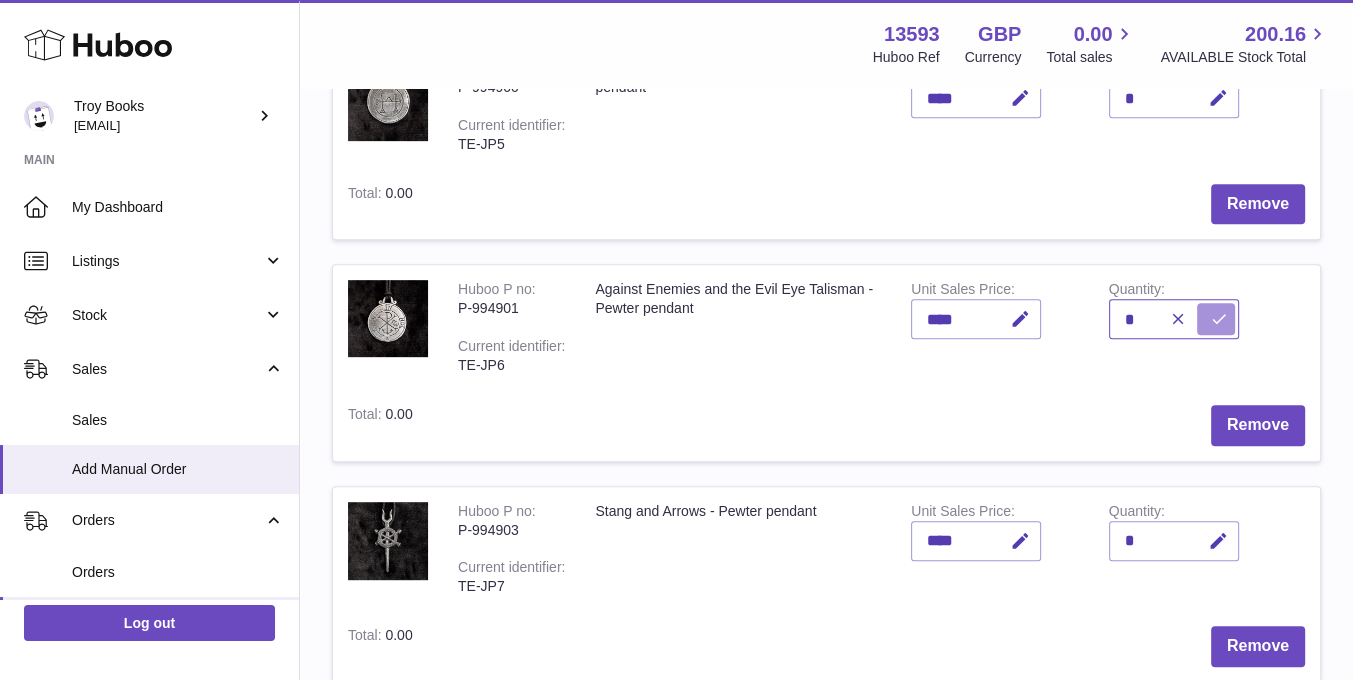 type on "*" 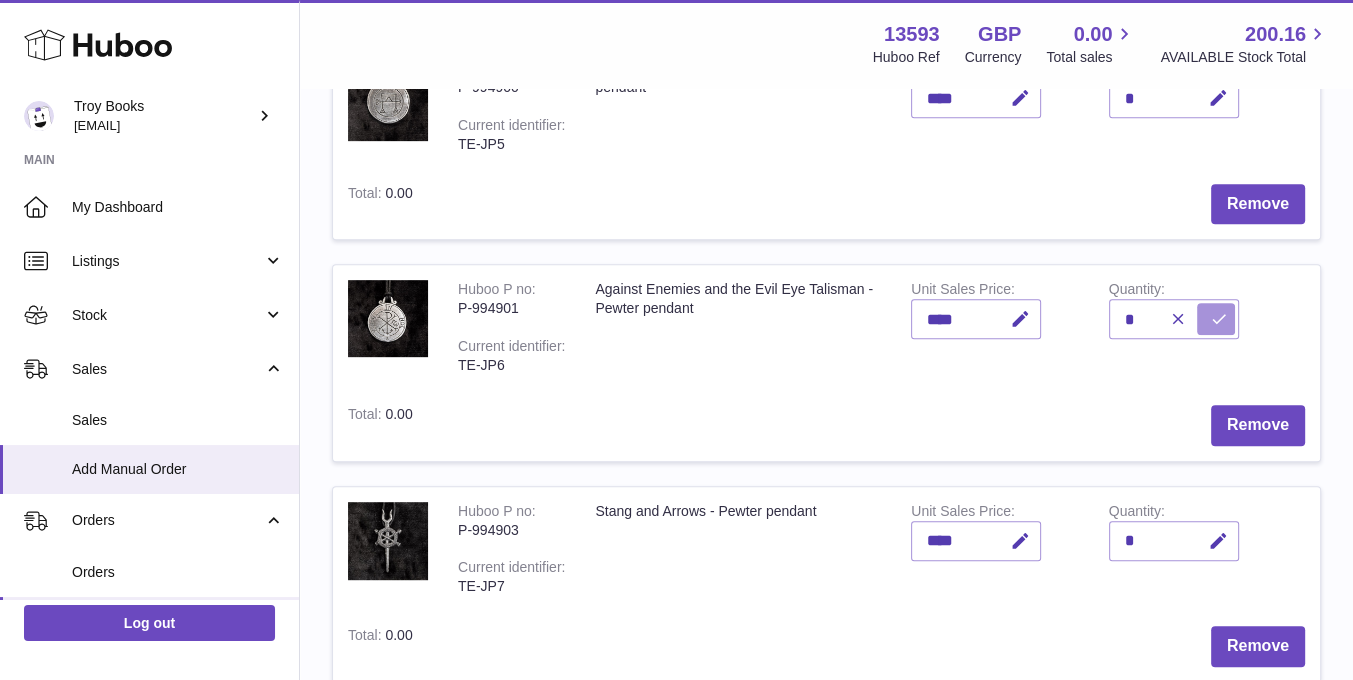 click at bounding box center [1219, 319] 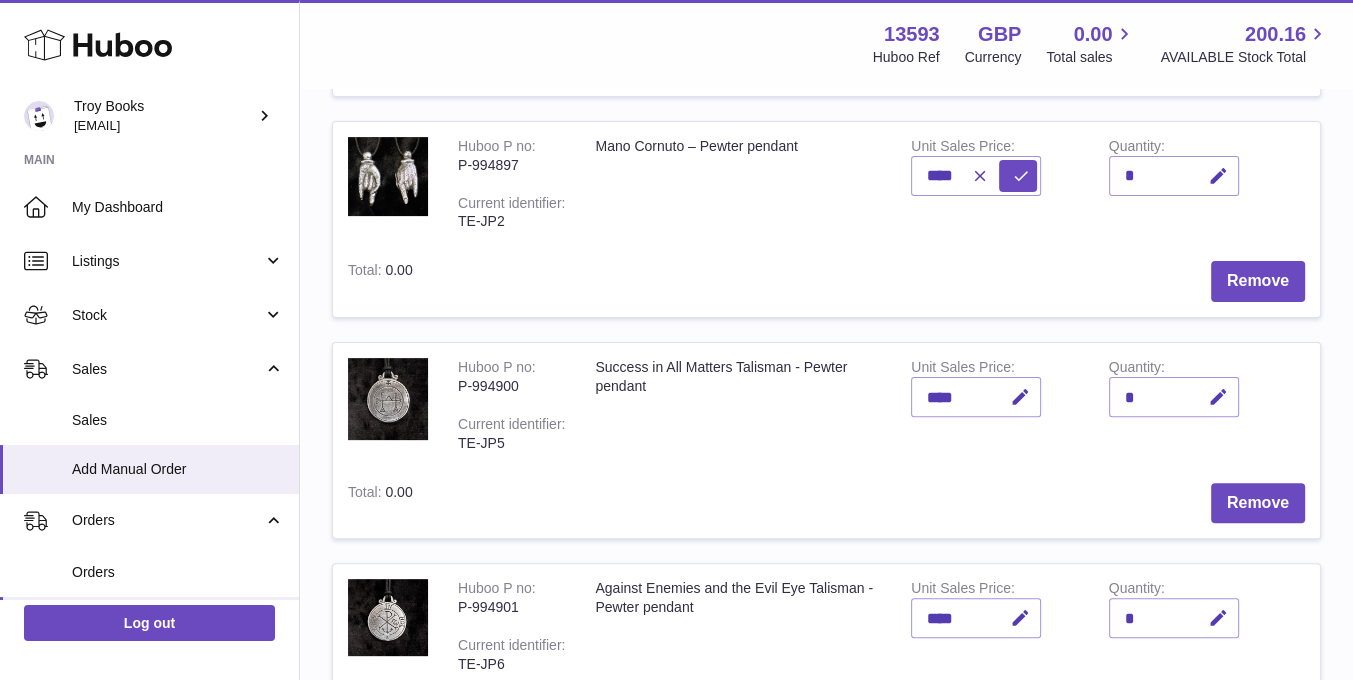 scroll, scrollTop: 459, scrollLeft: 0, axis: vertical 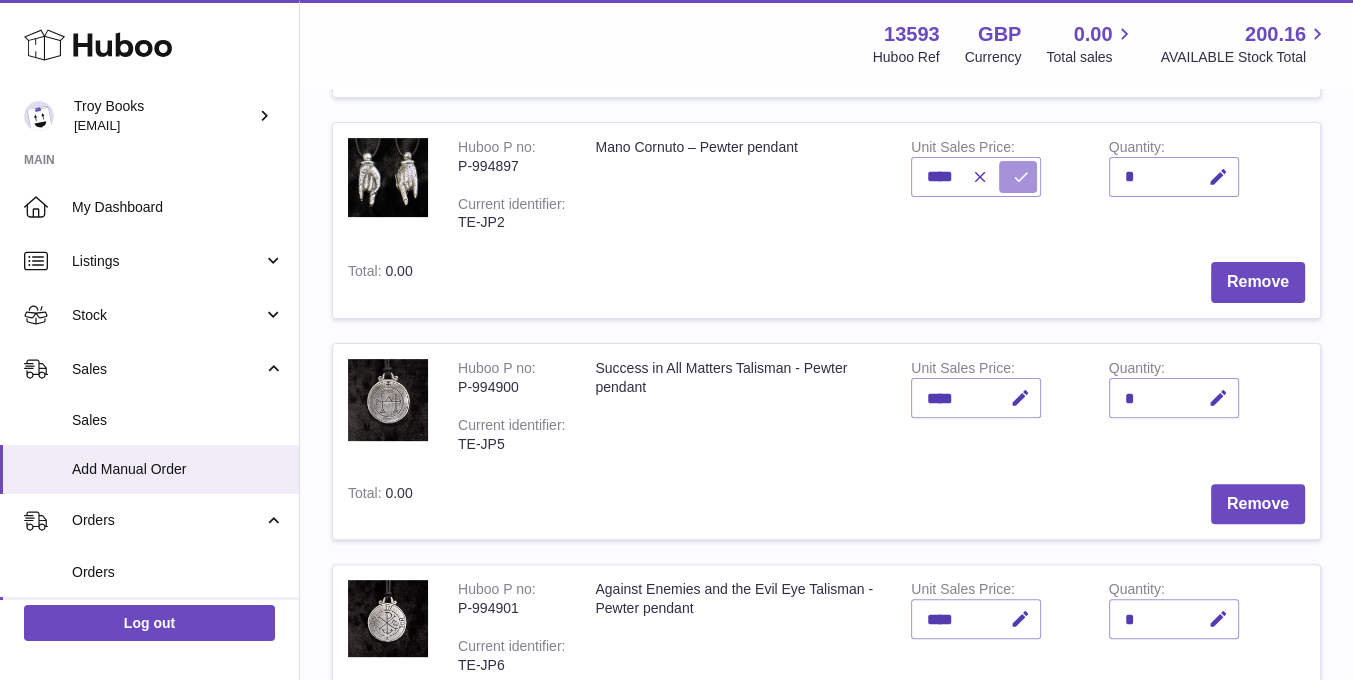 click at bounding box center (1021, 177) 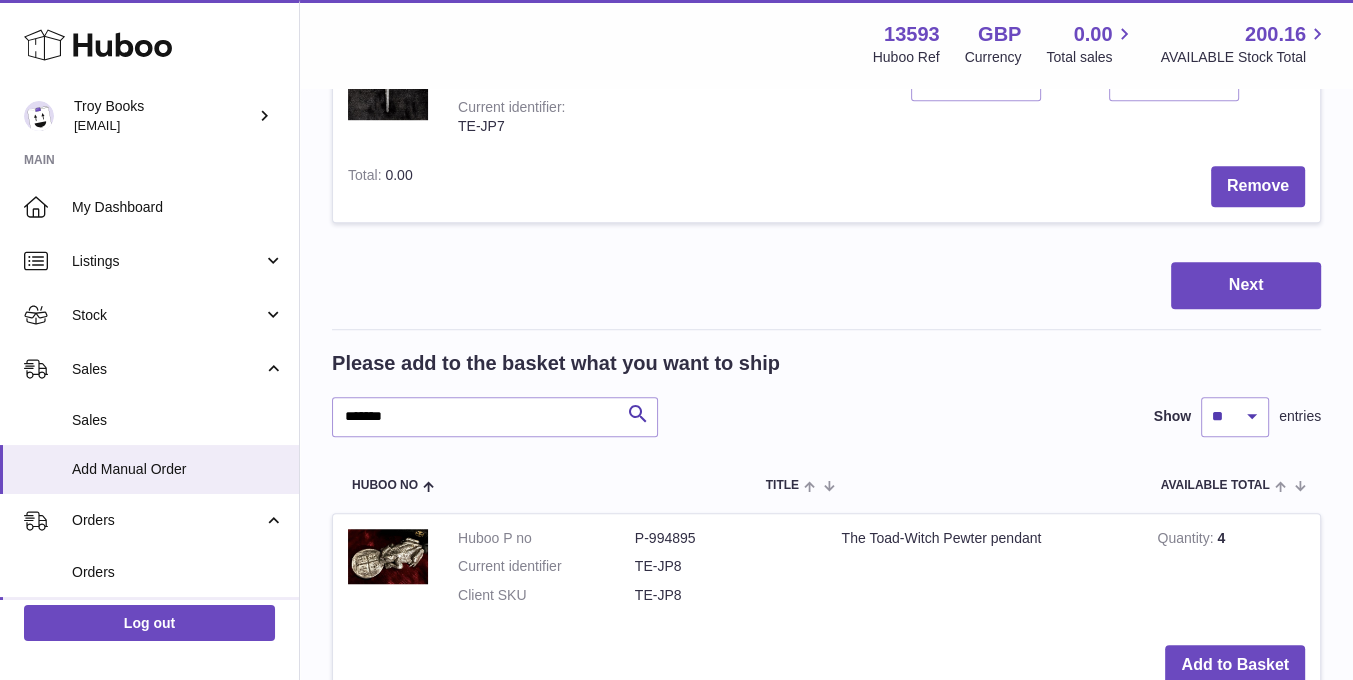 scroll, scrollTop: 1359, scrollLeft: 0, axis: vertical 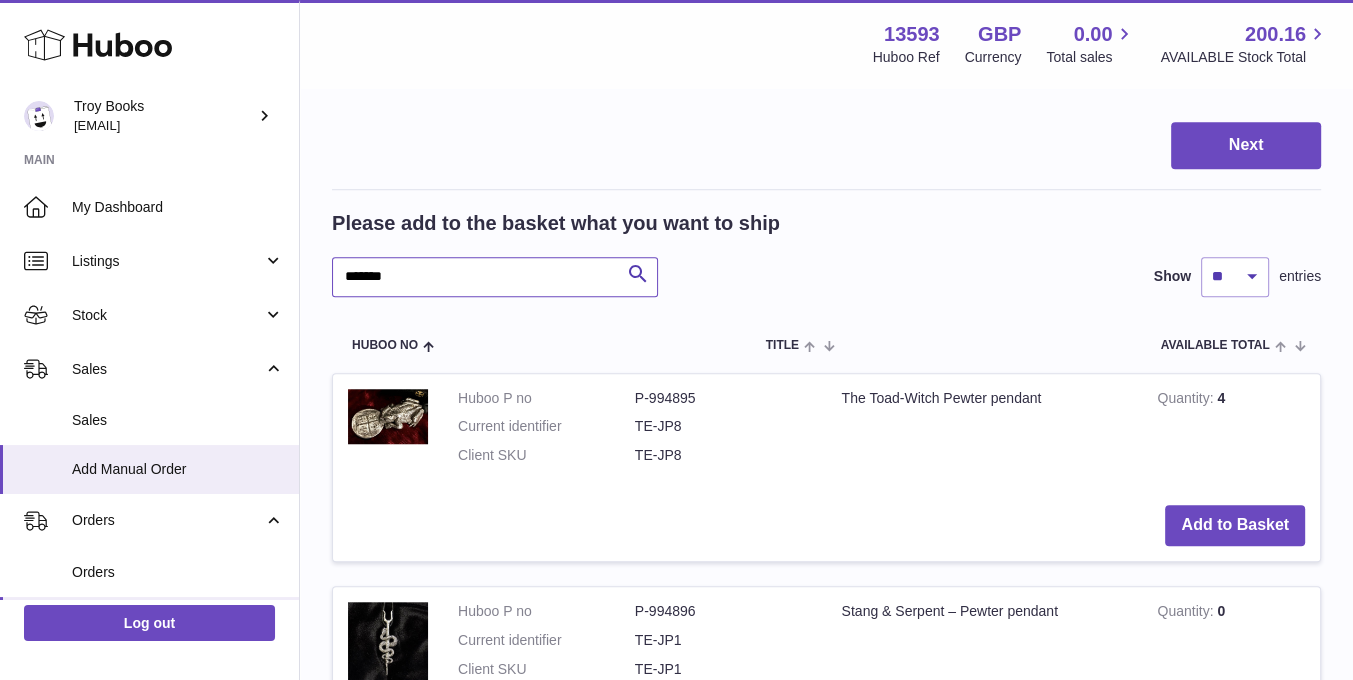 drag, startPoint x: 456, startPoint y: 274, endPoint x: 335, endPoint y: 273, distance: 121.004135 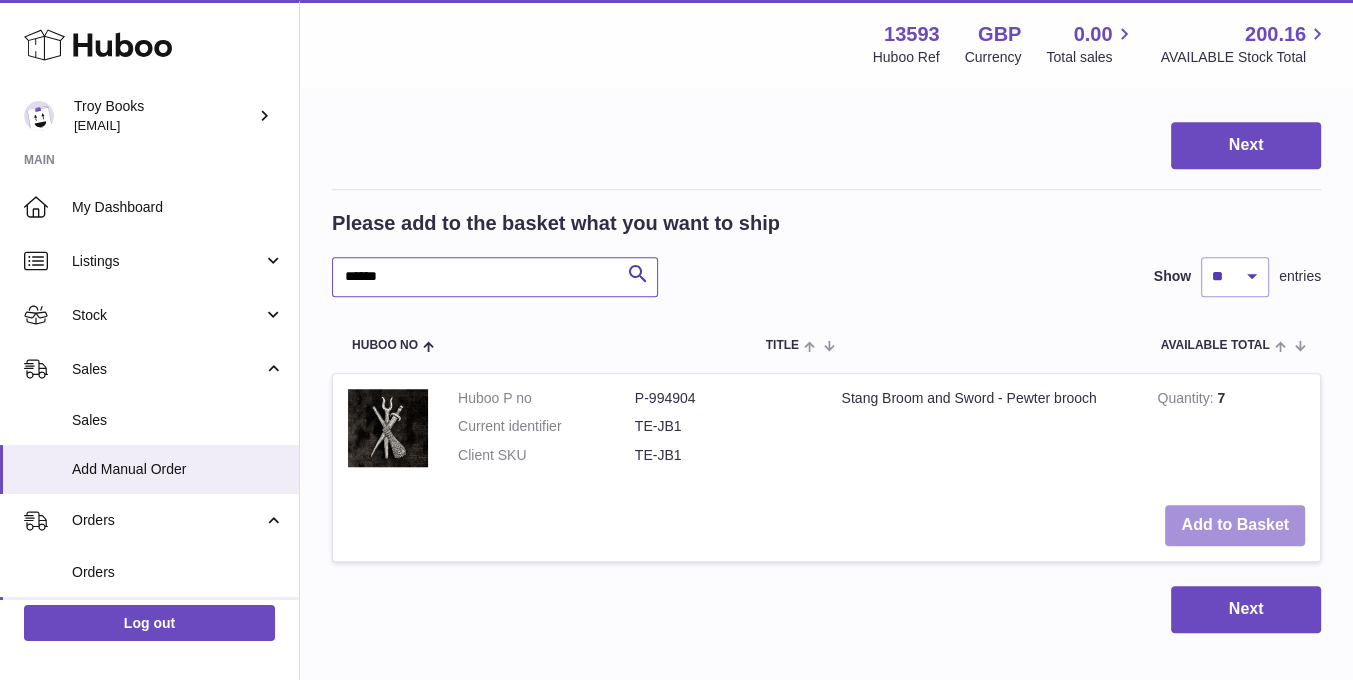 type on "******" 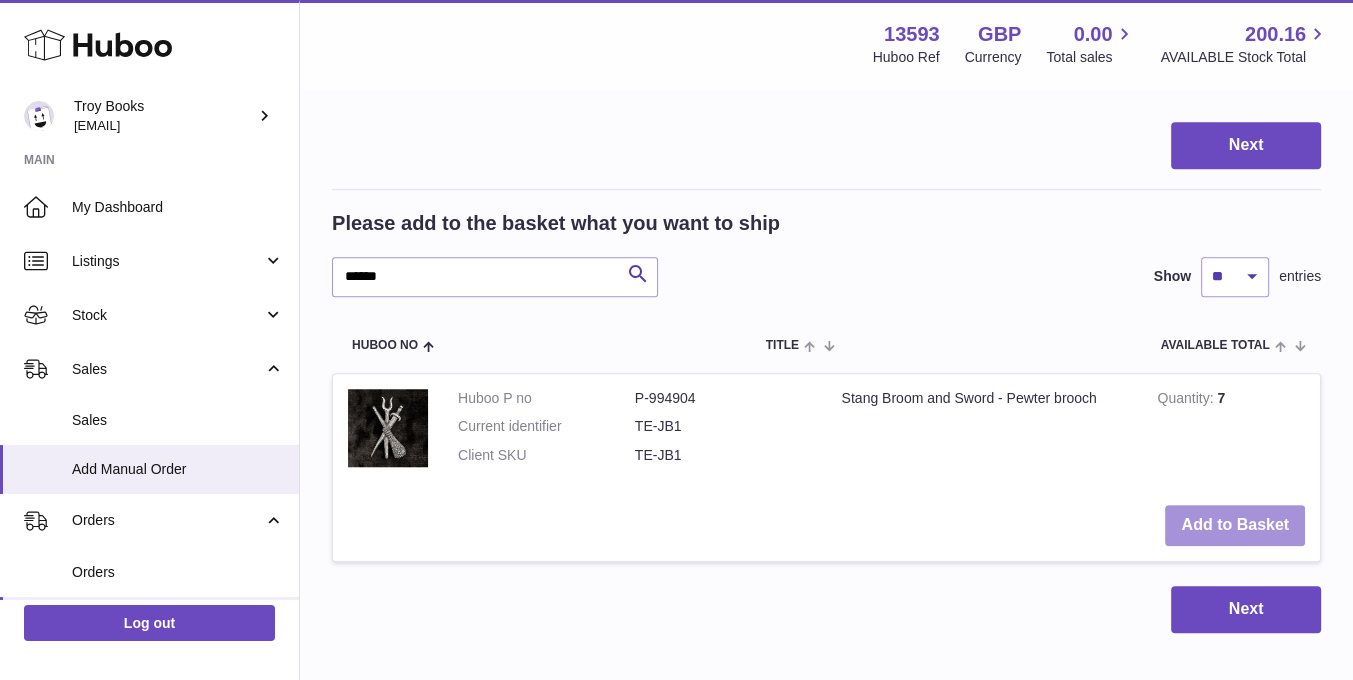 click on "Add to Basket" at bounding box center [1235, 525] 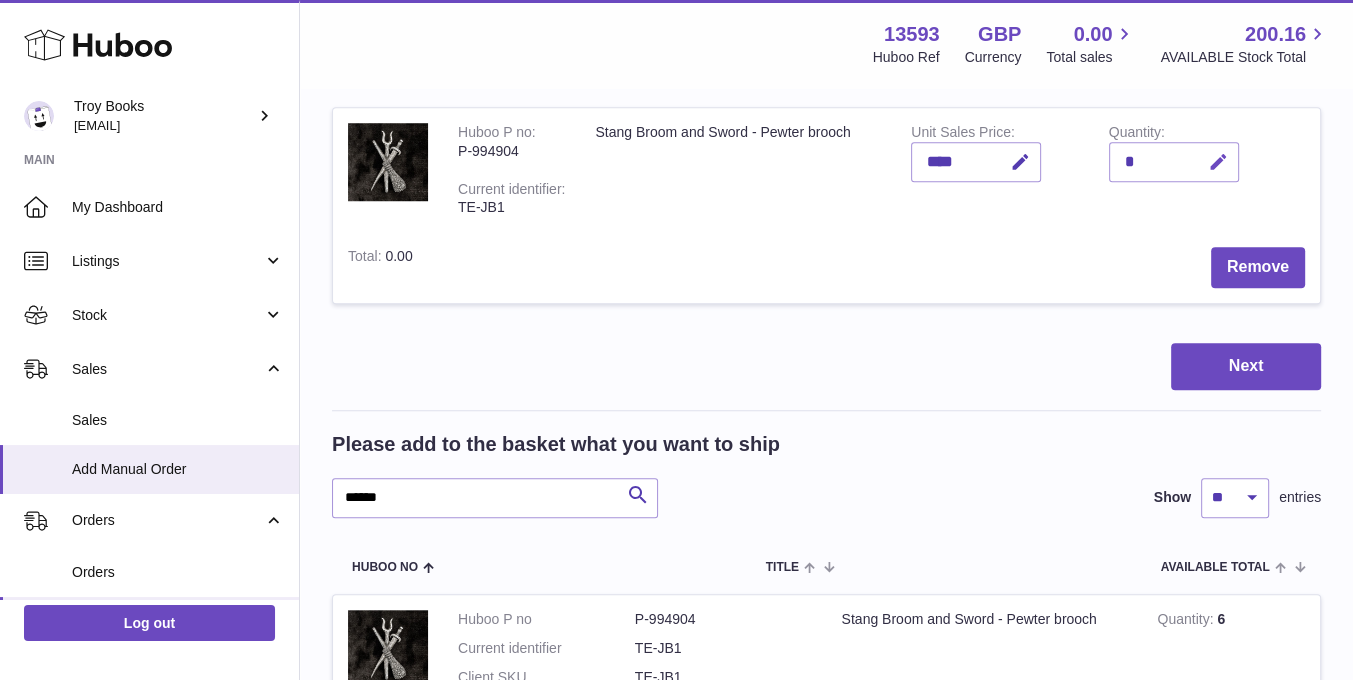 click at bounding box center (1218, 162) 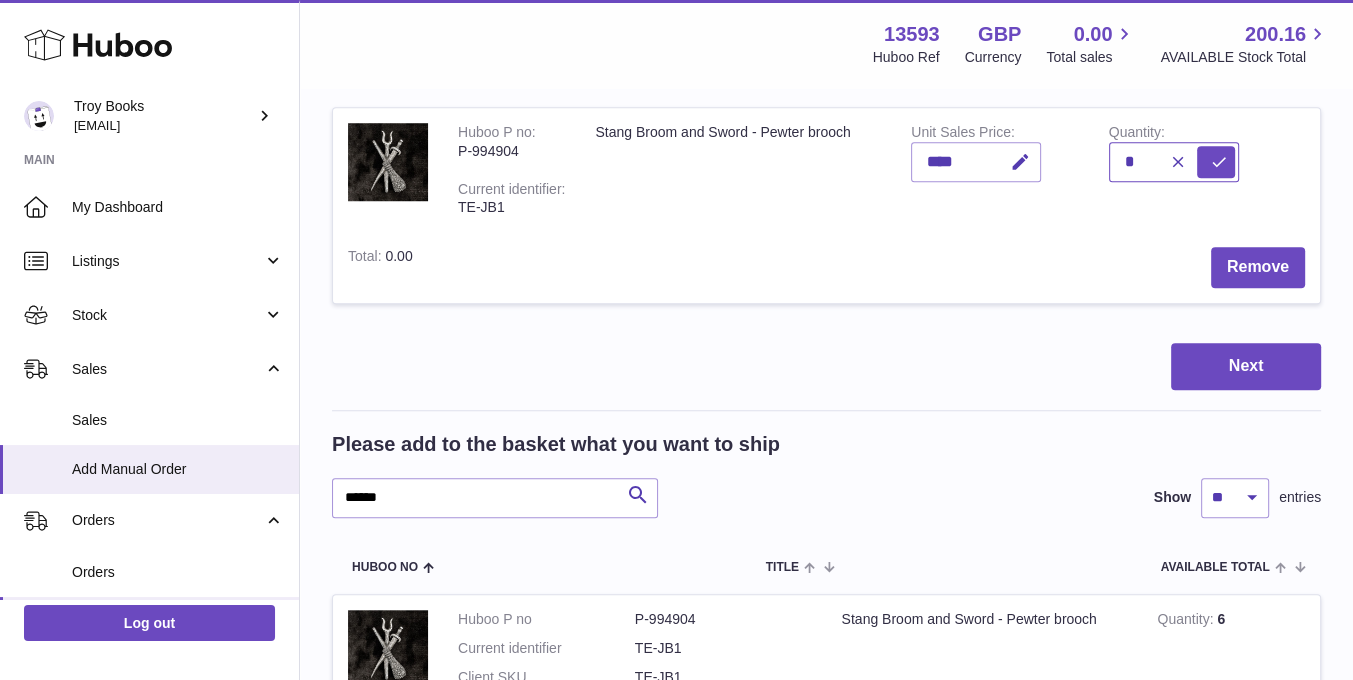 drag, startPoint x: 1121, startPoint y: 157, endPoint x: 1134, endPoint y: 158, distance: 13.038404 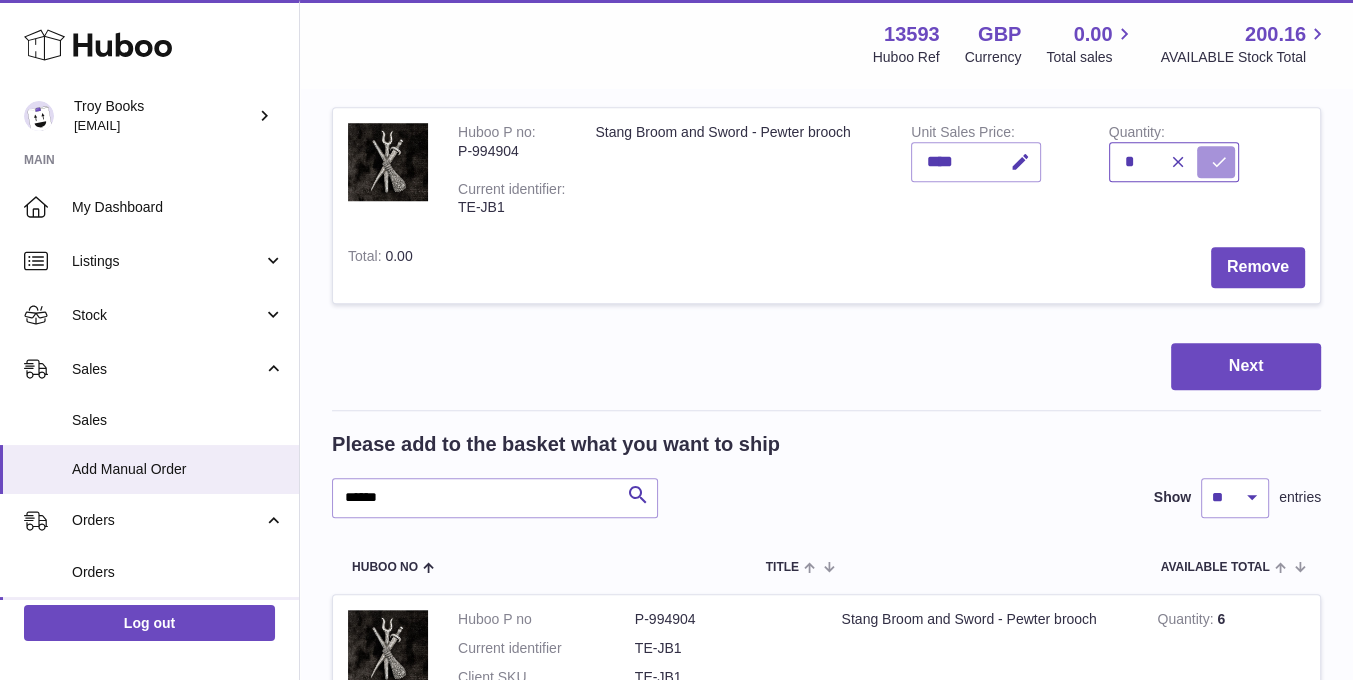 type on "*" 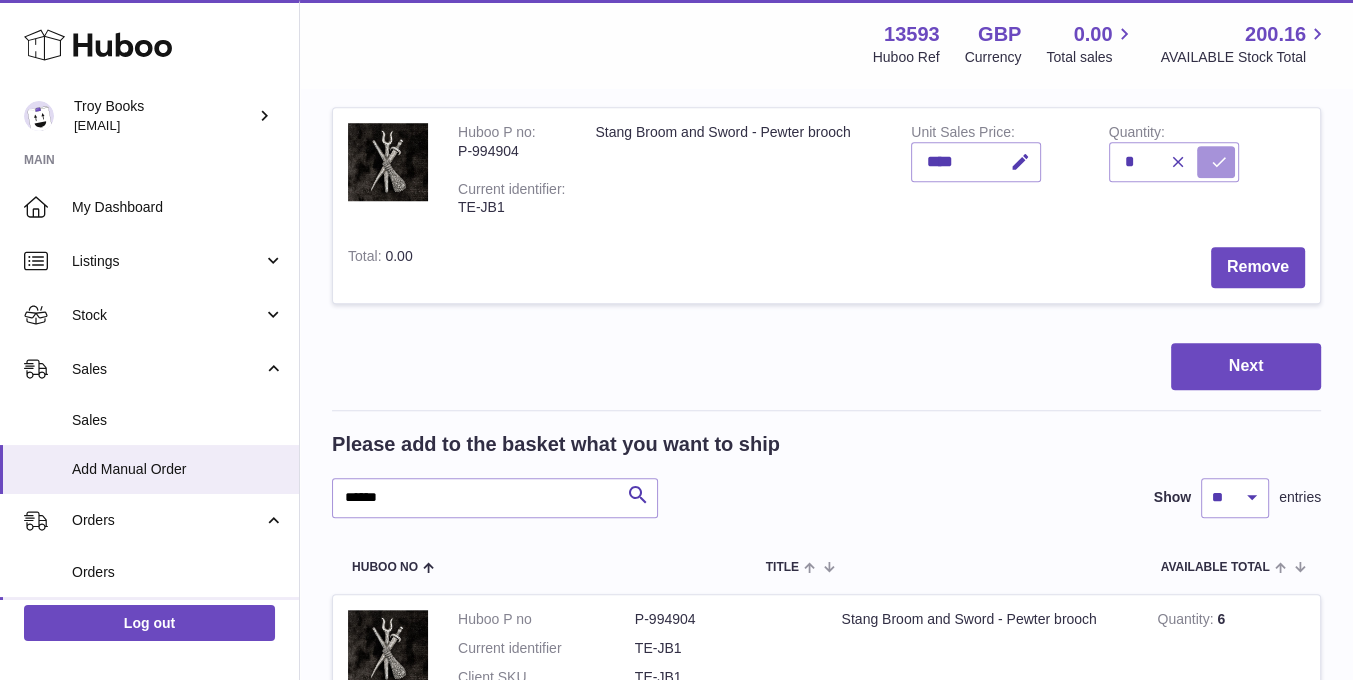 click at bounding box center [1216, 162] 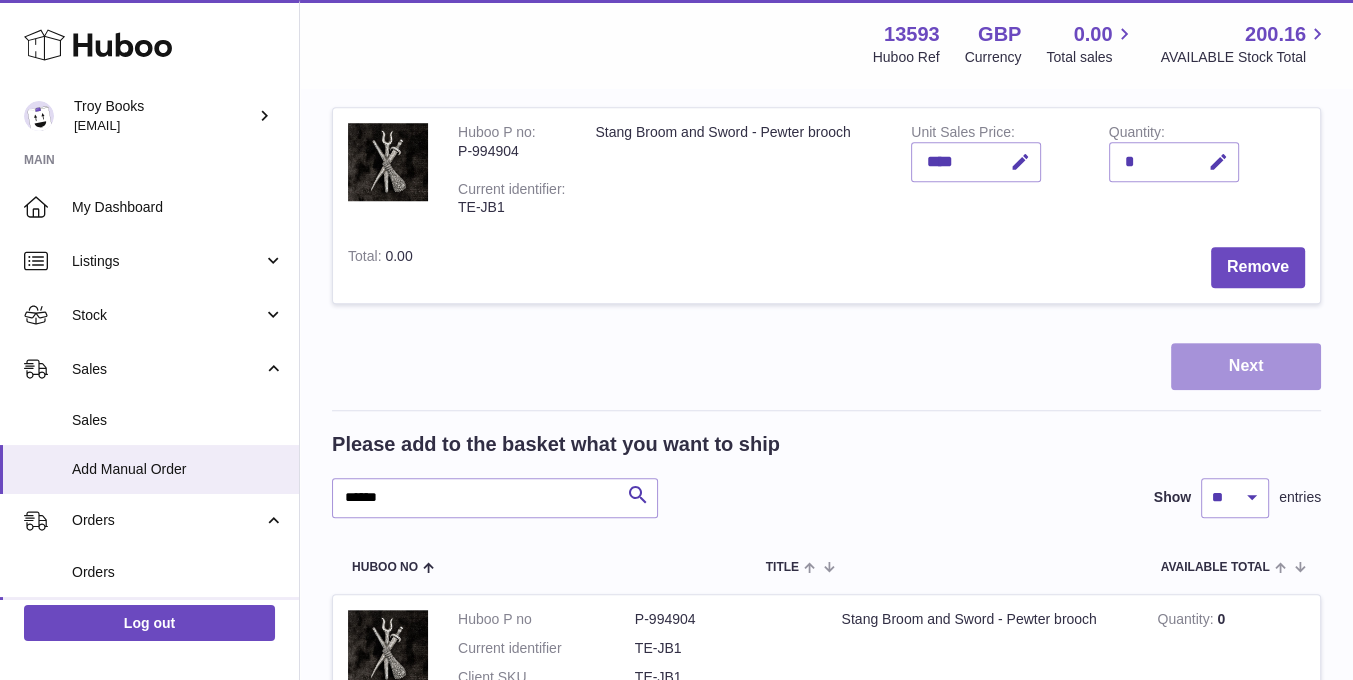 click on "Next" at bounding box center [1246, 366] 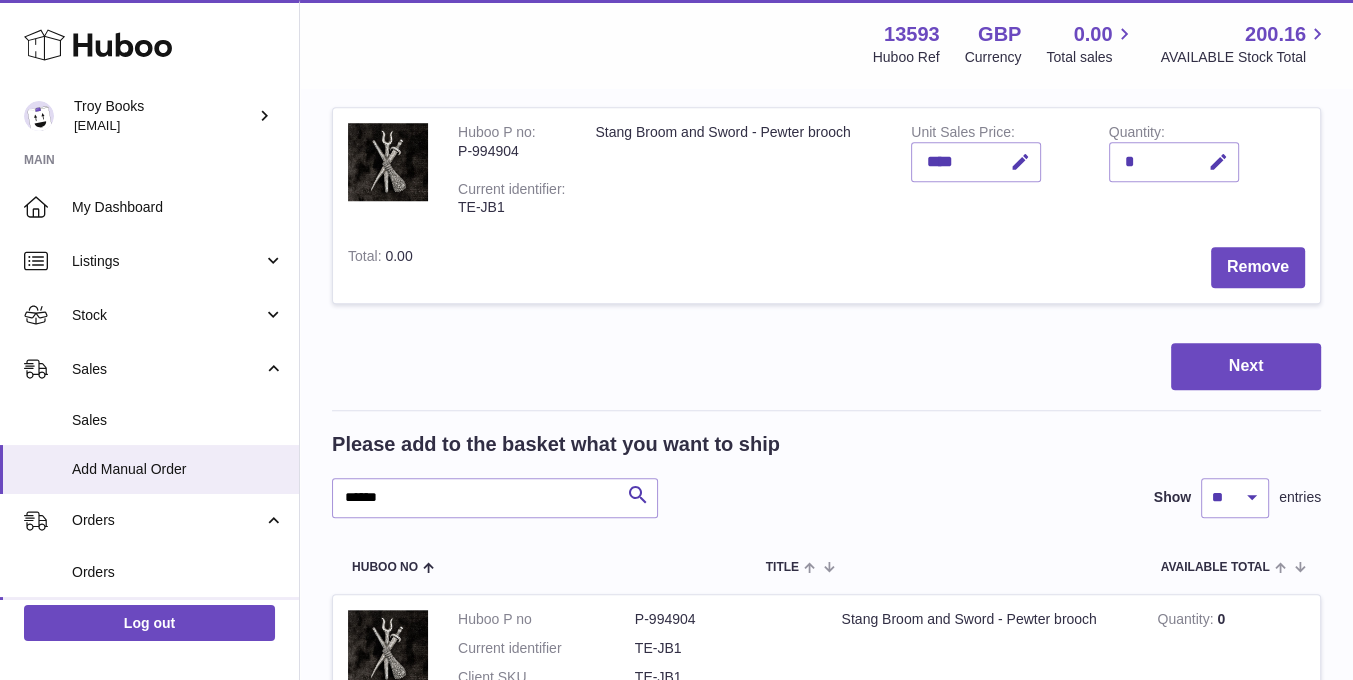 scroll, scrollTop: 0, scrollLeft: 0, axis: both 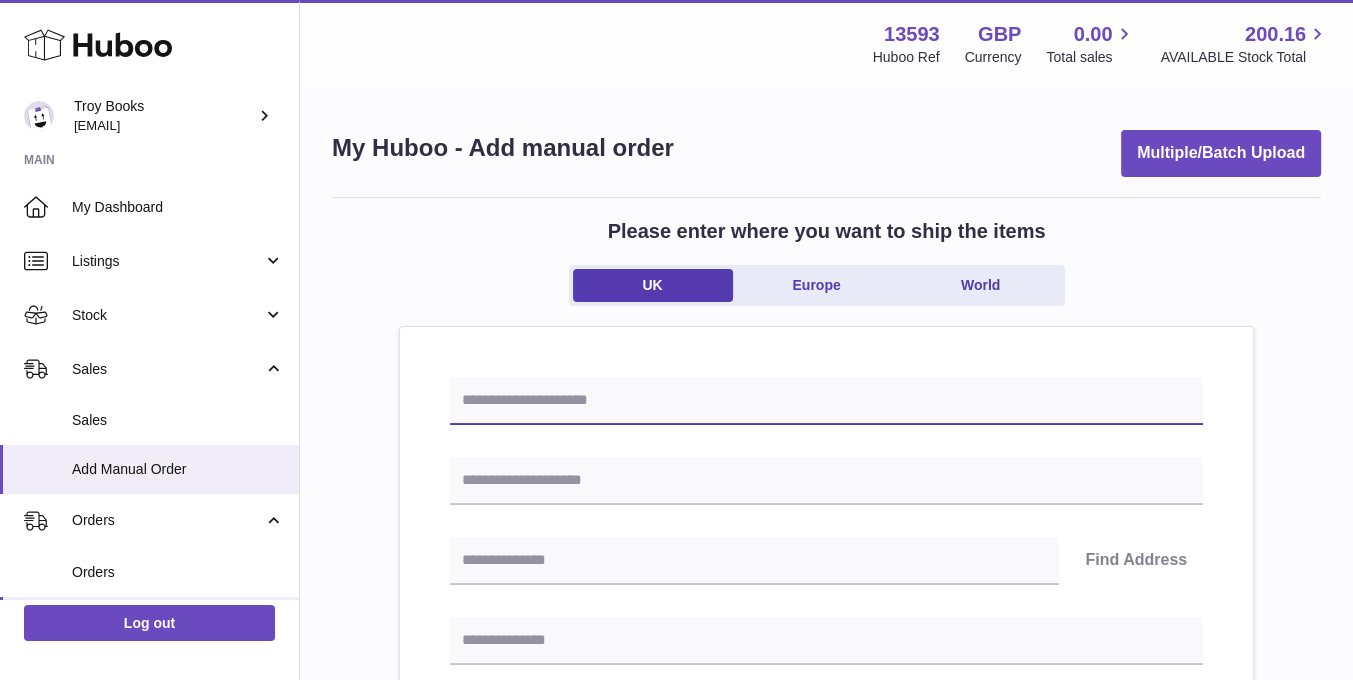click at bounding box center [826, 401] 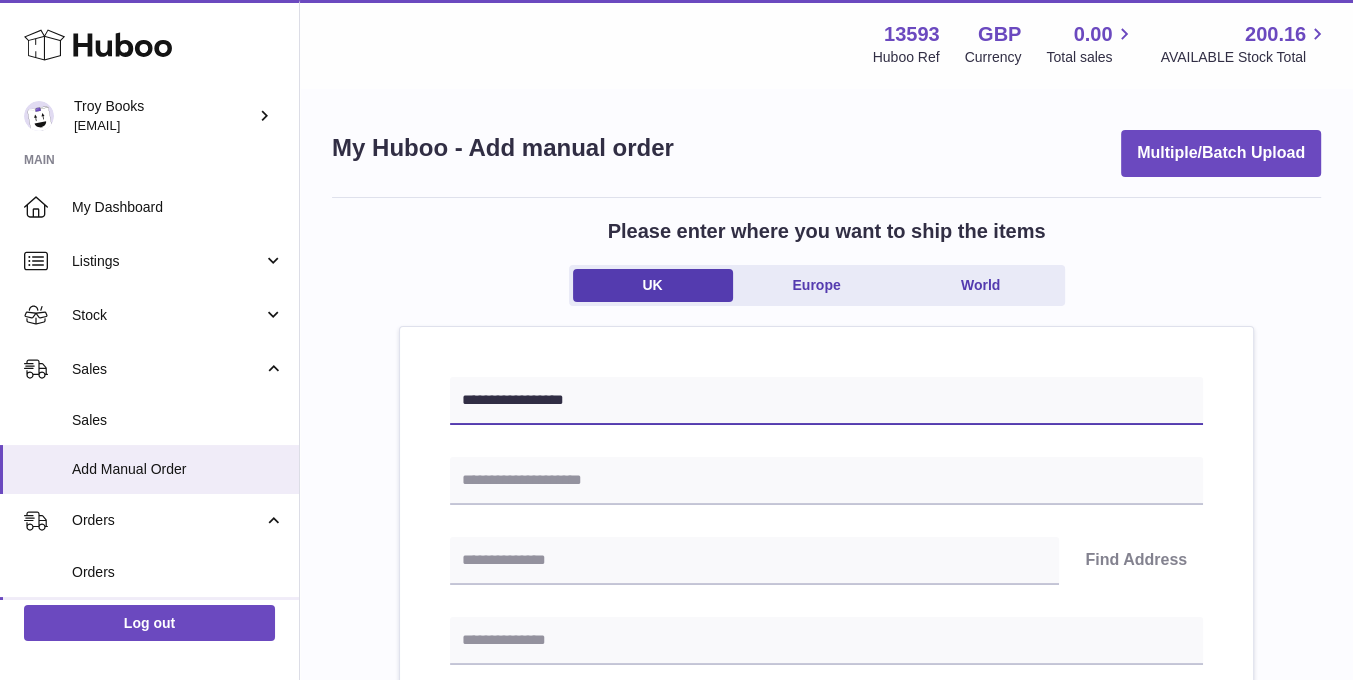 type on "**********" 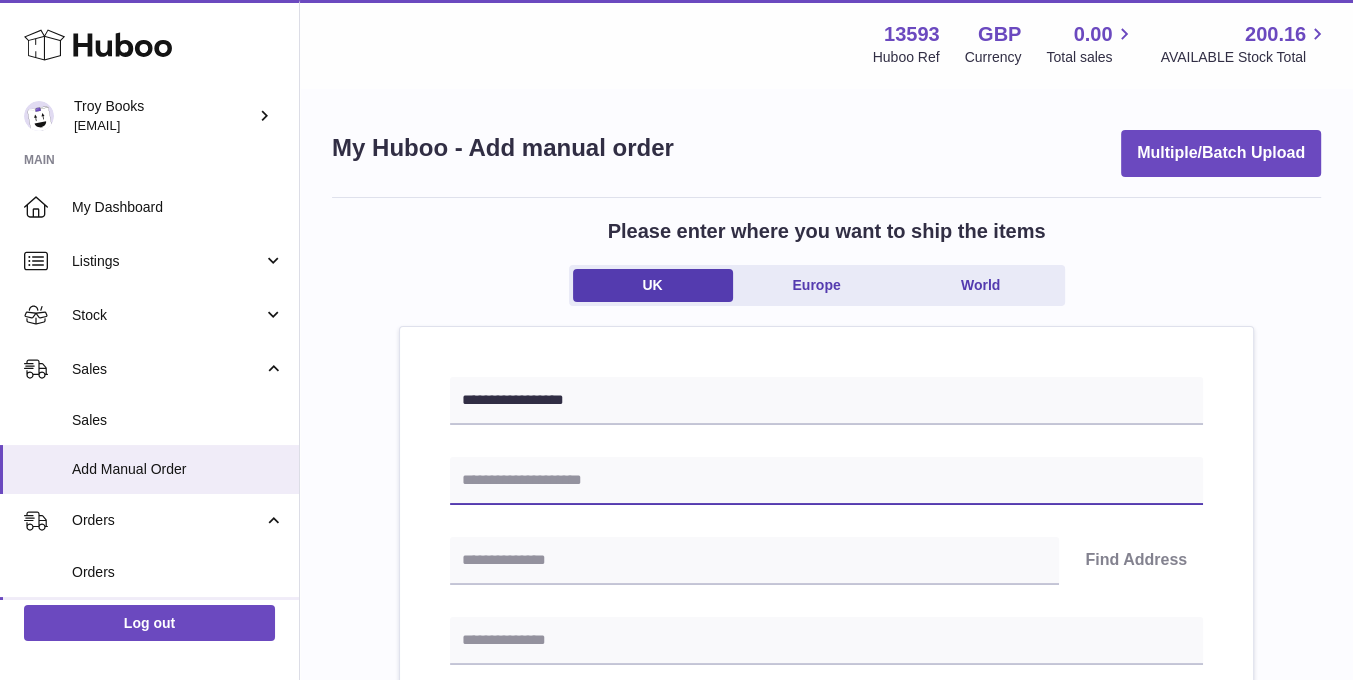 click at bounding box center (826, 481) 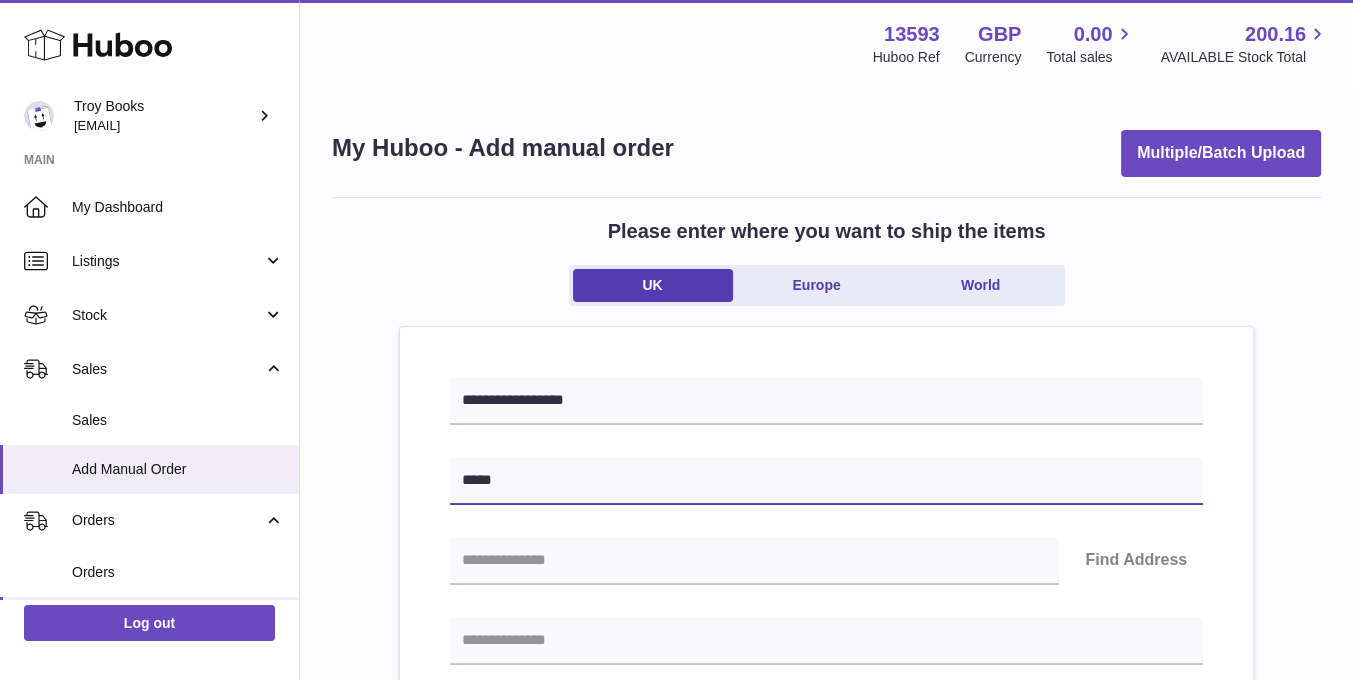 type on "**********" 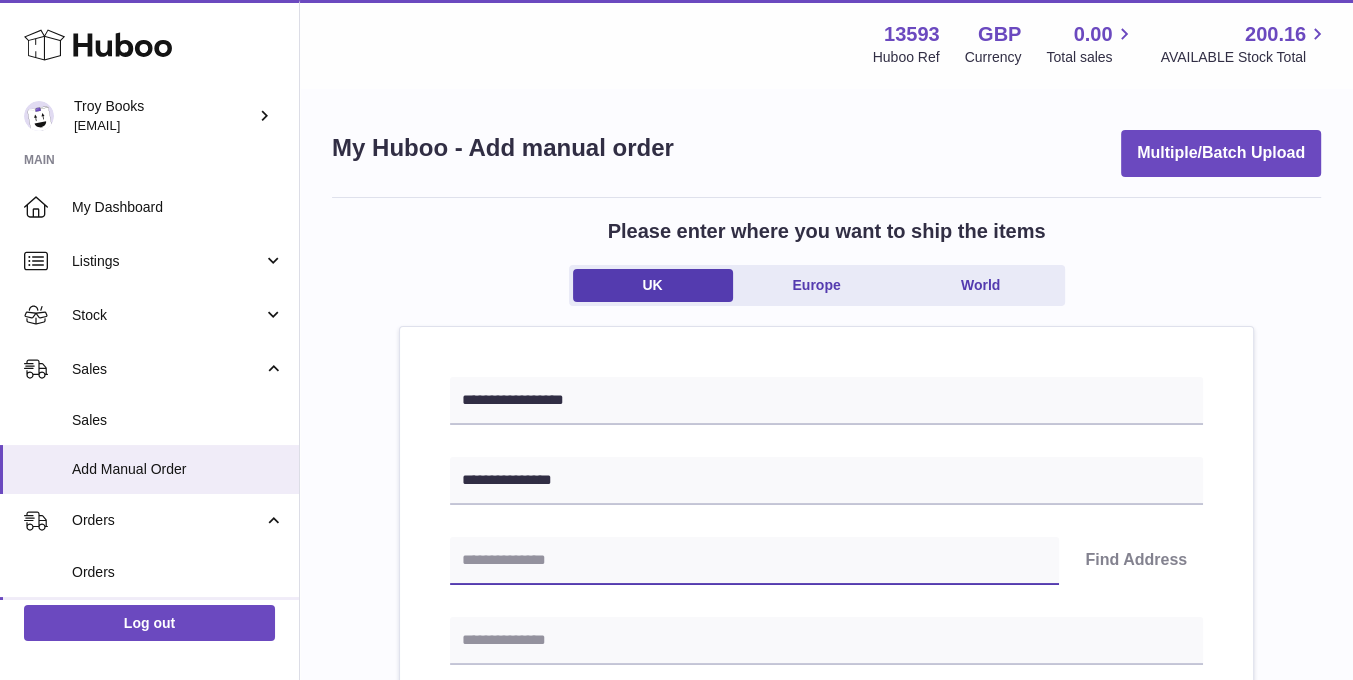 click at bounding box center (754, 561) 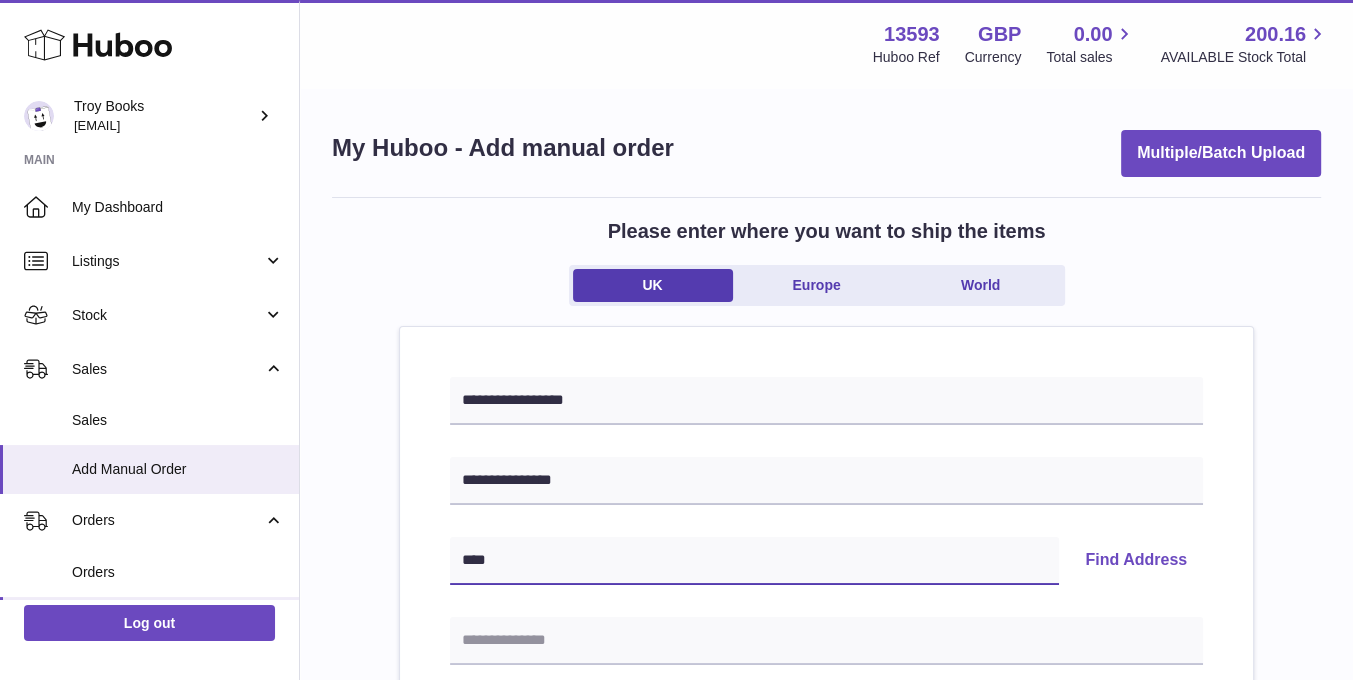 type on "********" 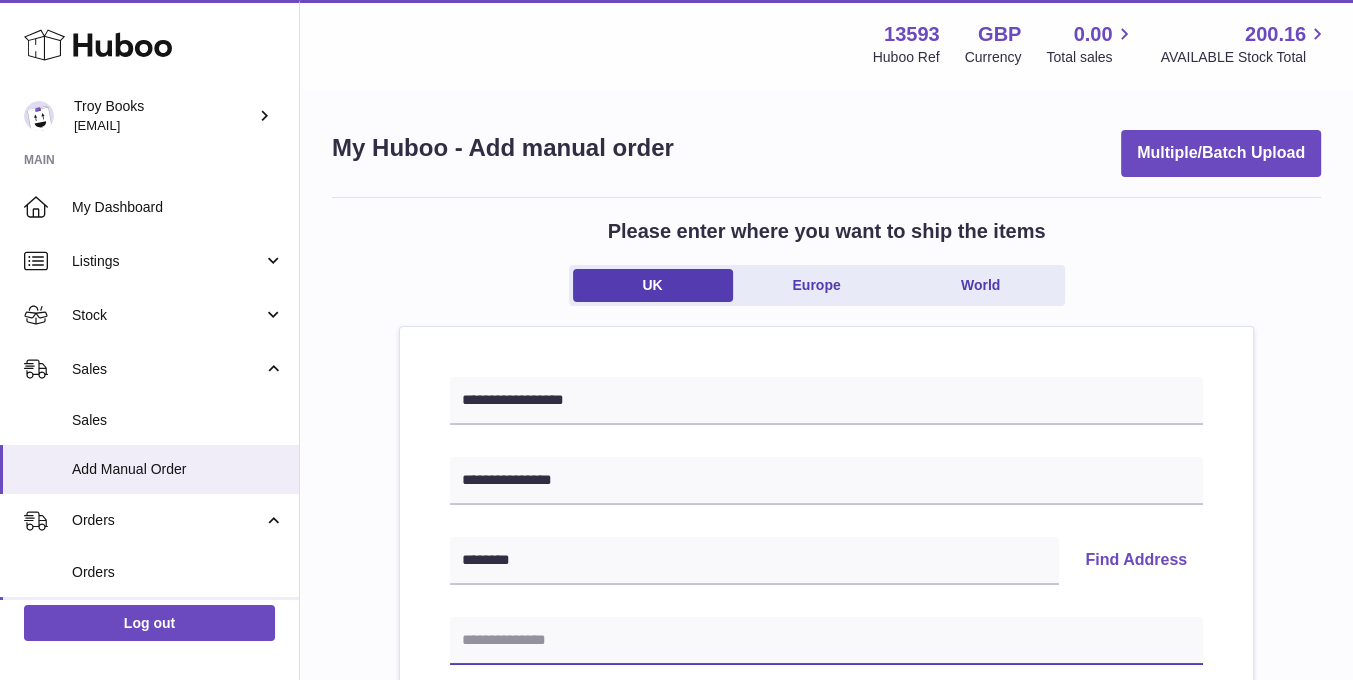 type on "**********" 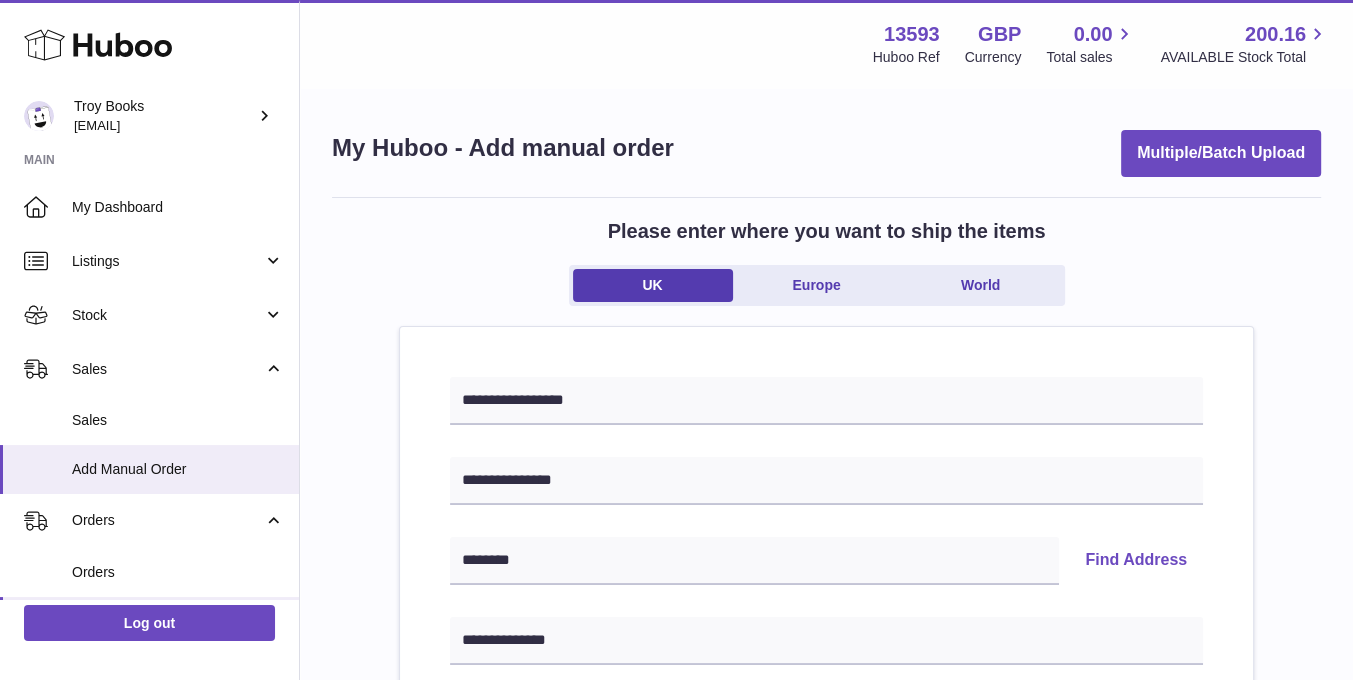 type on "********" 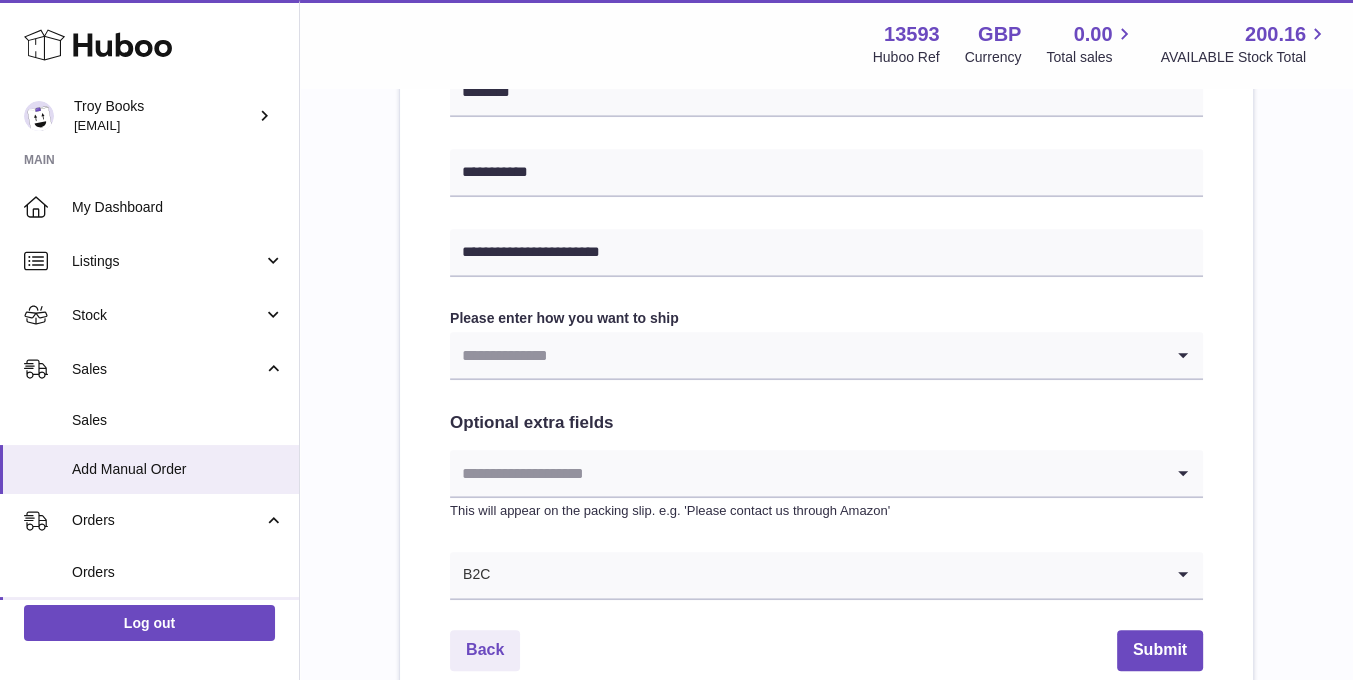 scroll, scrollTop: 900, scrollLeft: 0, axis: vertical 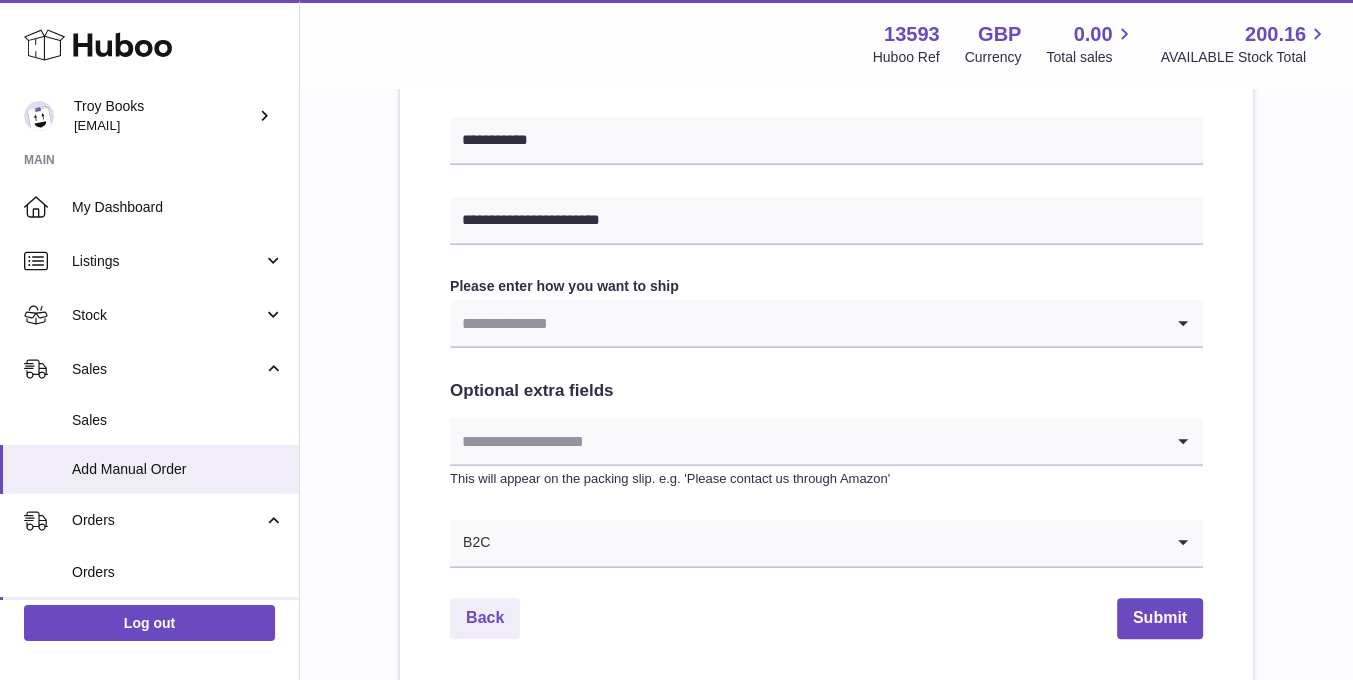 click at bounding box center [806, 323] 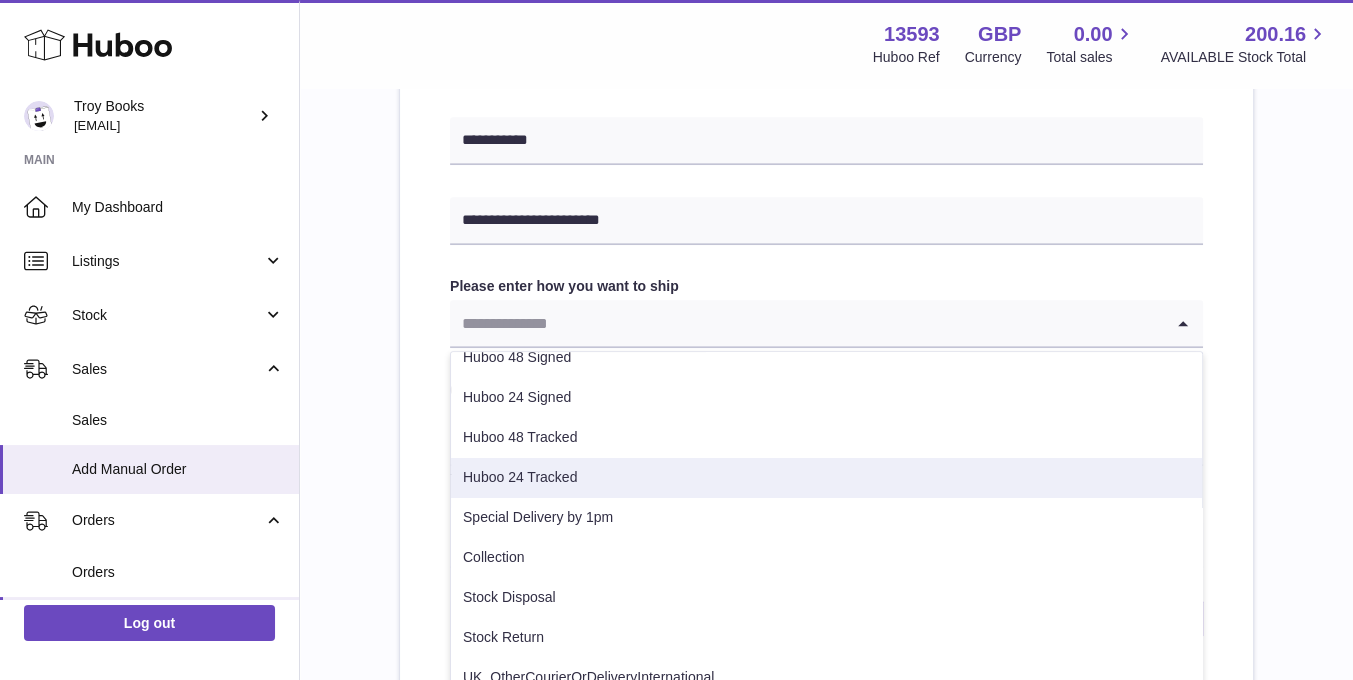 scroll, scrollTop: 101, scrollLeft: 0, axis: vertical 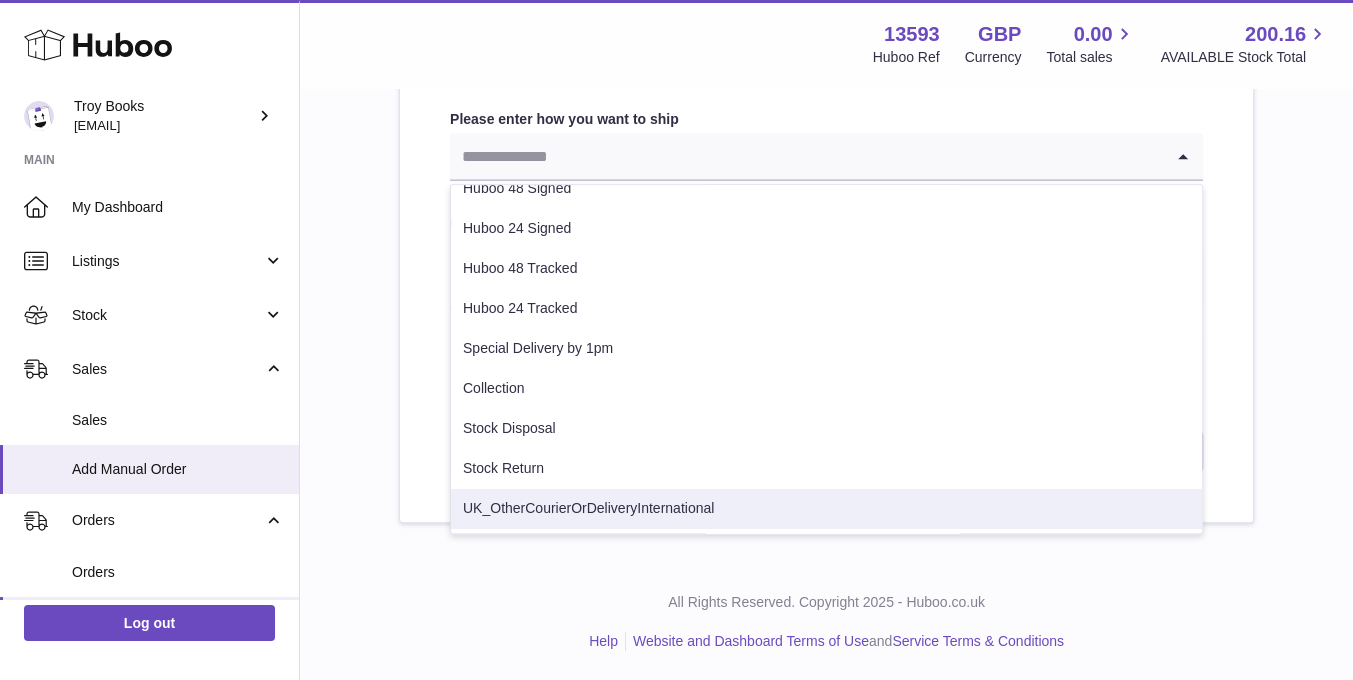click on "UK_OtherCourierOrDeliveryInternational" at bounding box center [826, 509] 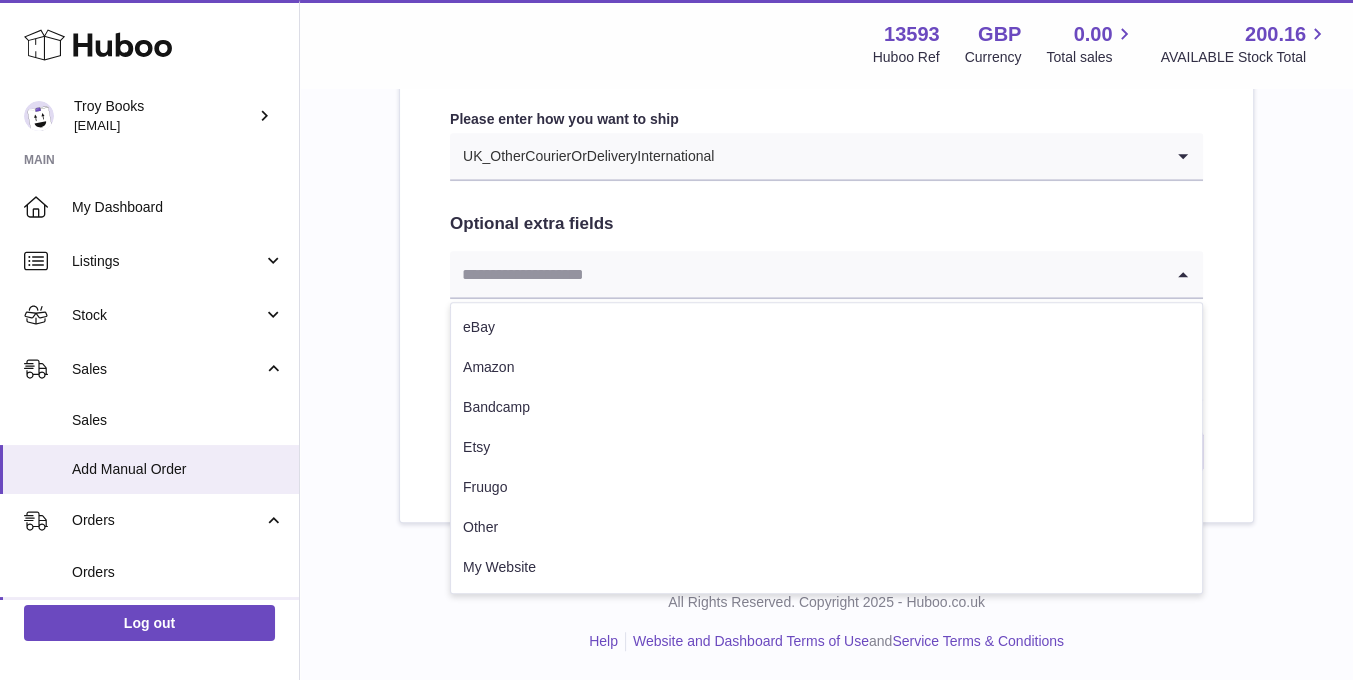 click at bounding box center (806, 274) 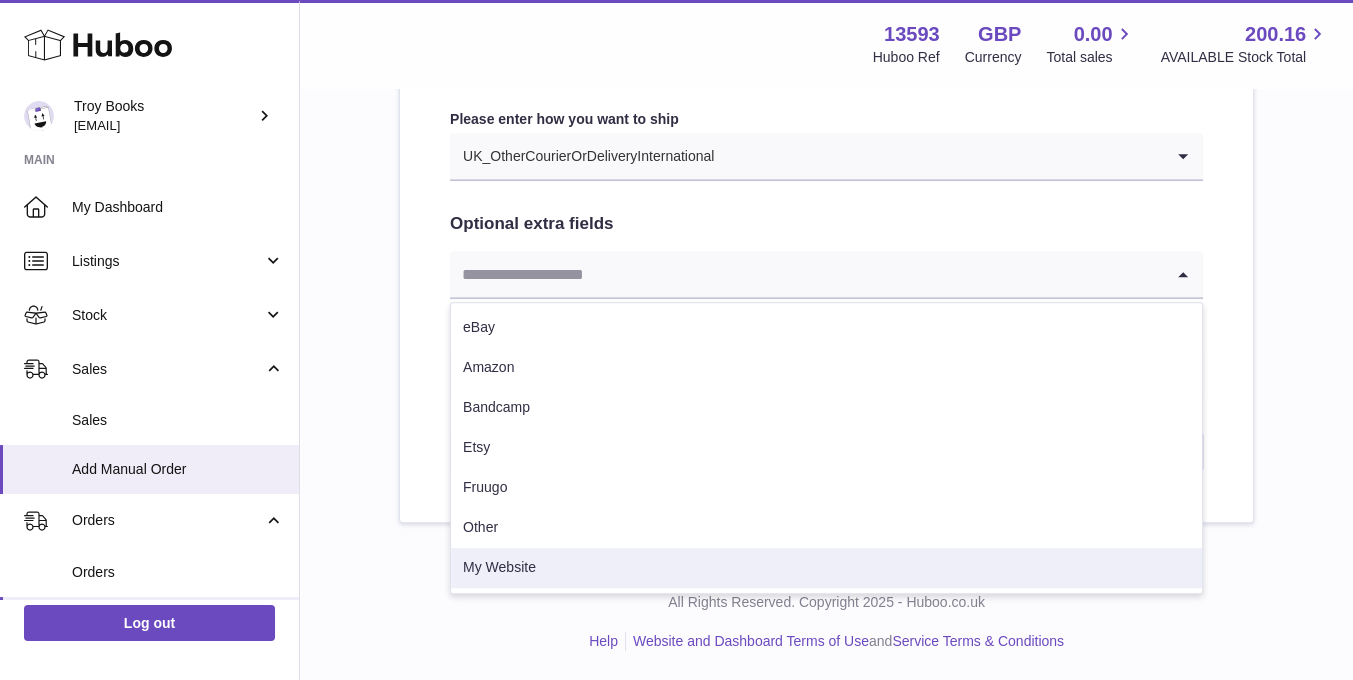 click on "My Website" at bounding box center [826, 568] 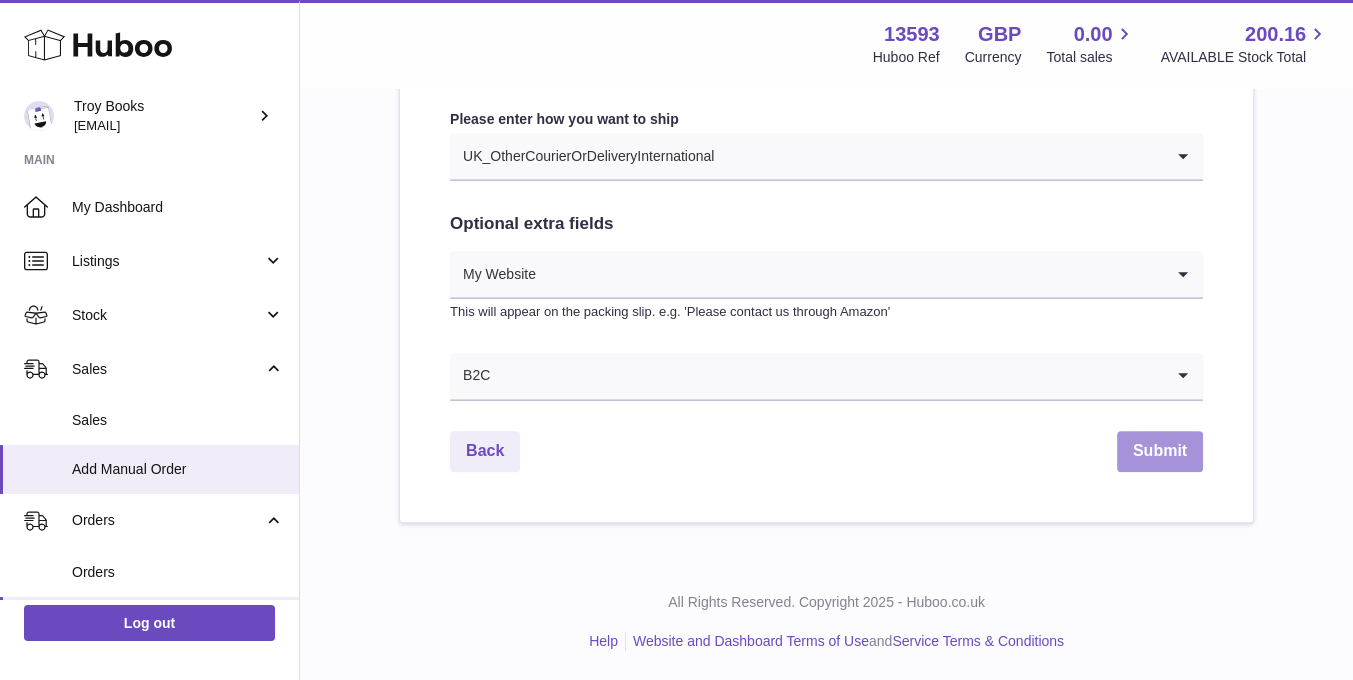 click on "Submit" at bounding box center (1160, 451) 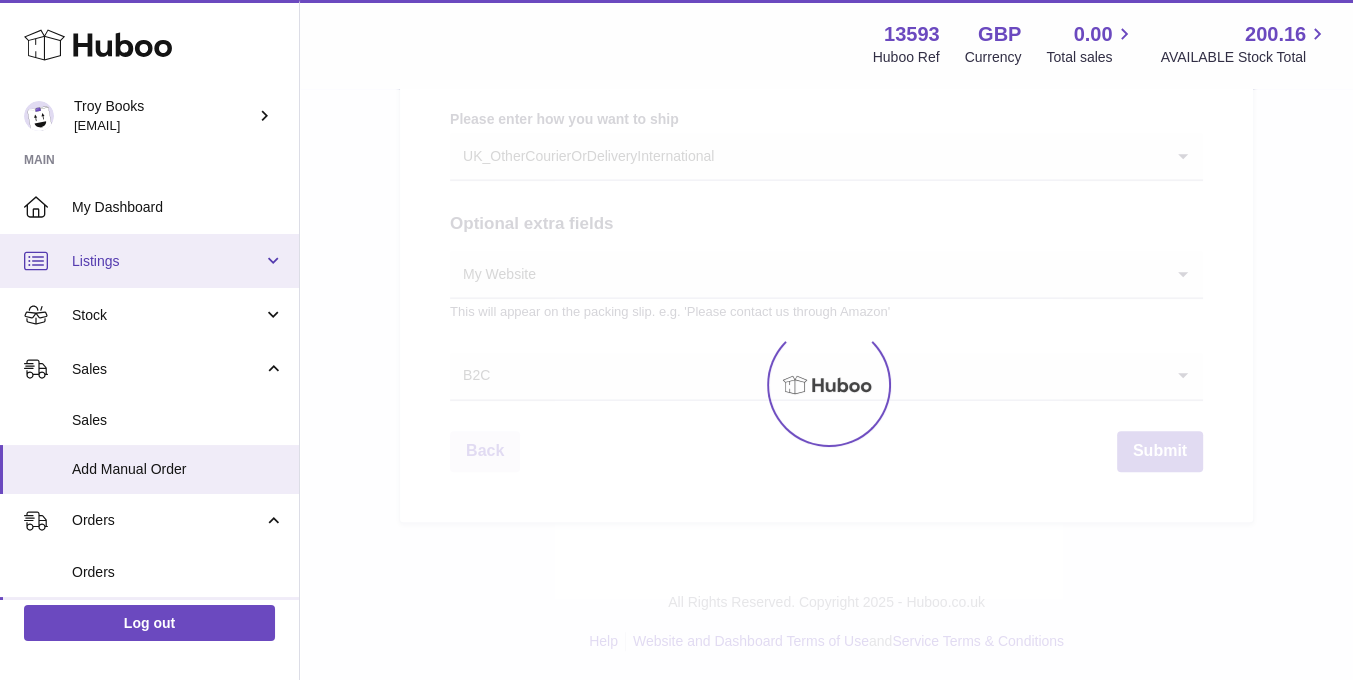 scroll, scrollTop: 0, scrollLeft: 0, axis: both 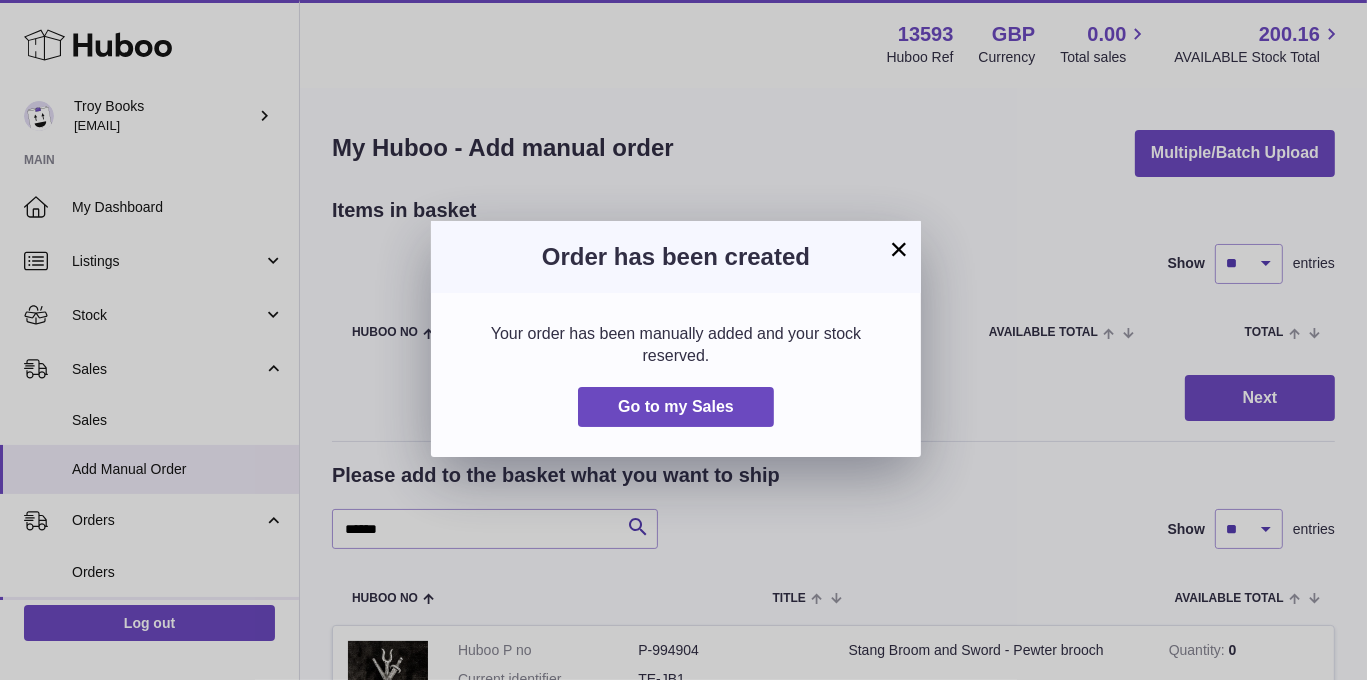 click on "×" at bounding box center [899, 249] 